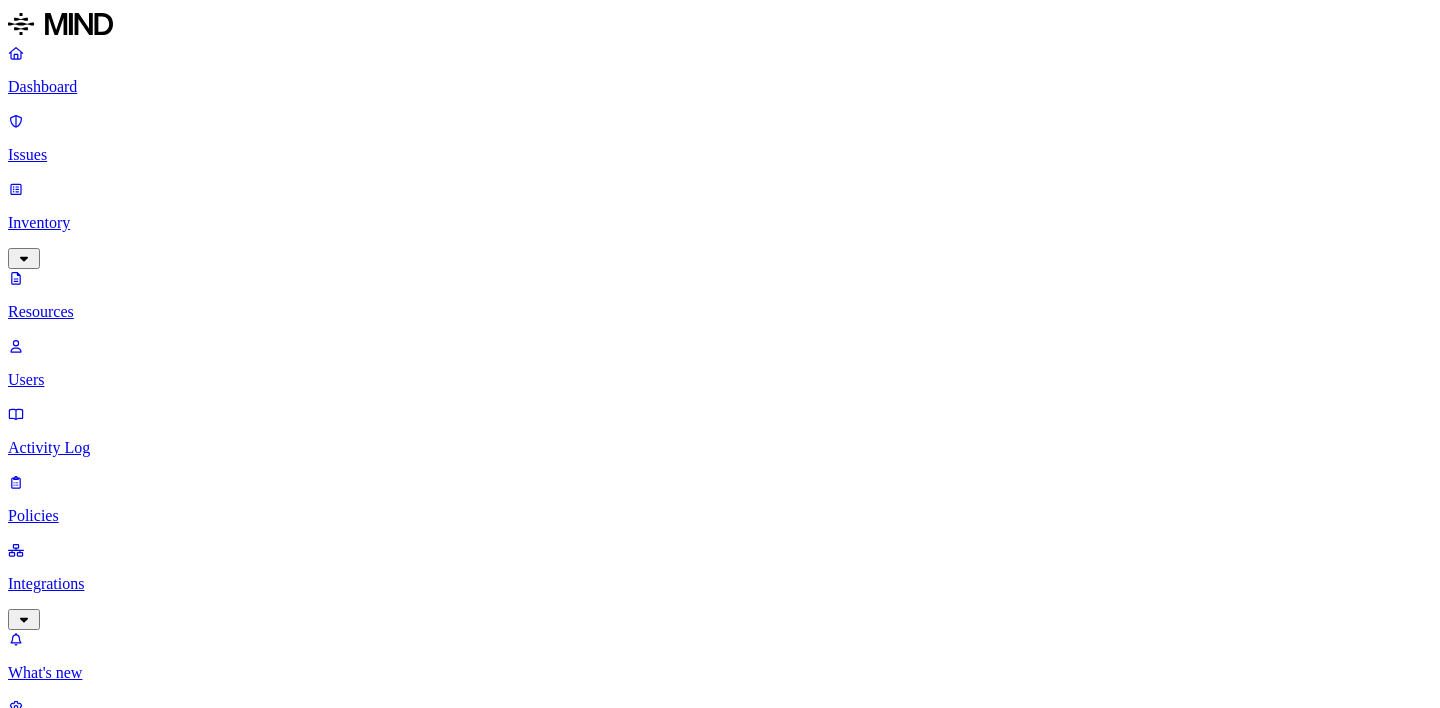 scroll, scrollTop: 0, scrollLeft: 0, axis: both 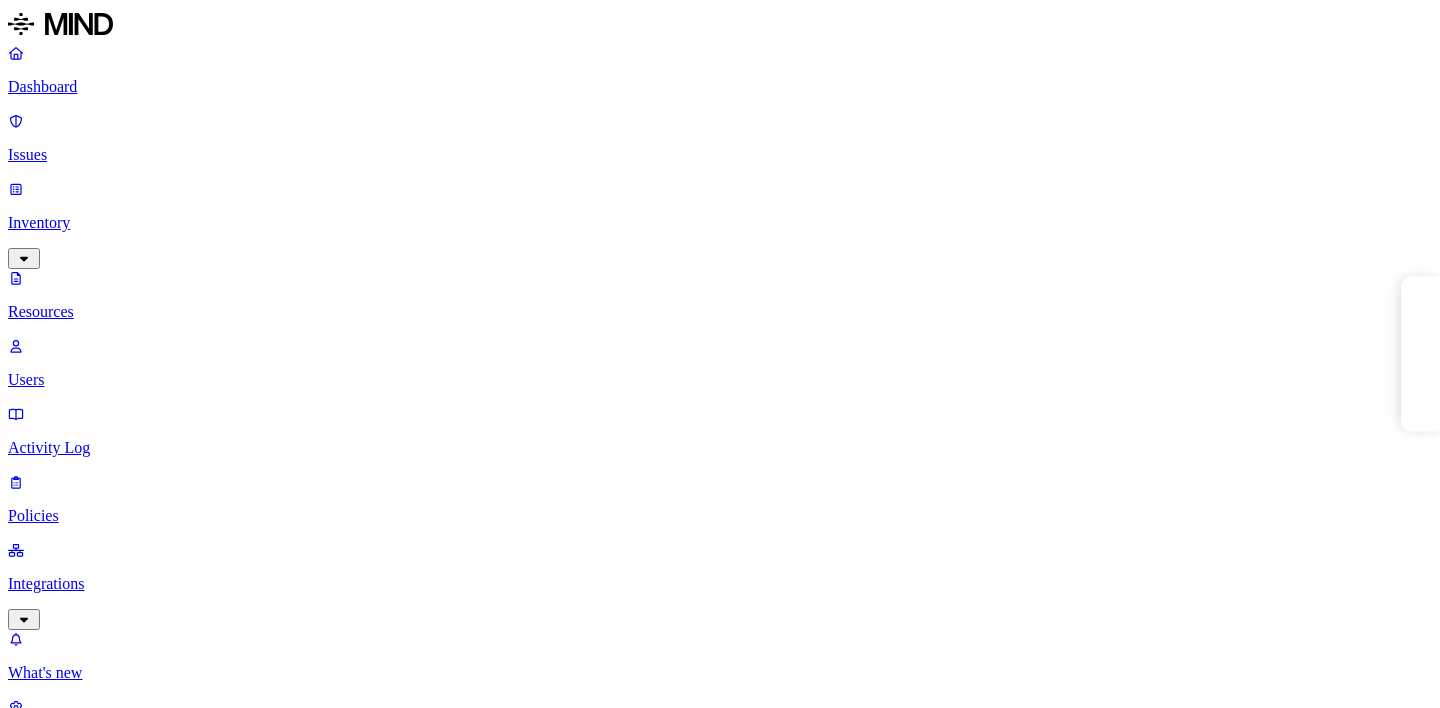 click on "Other CUI 1" at bounding box center [32, 16652] 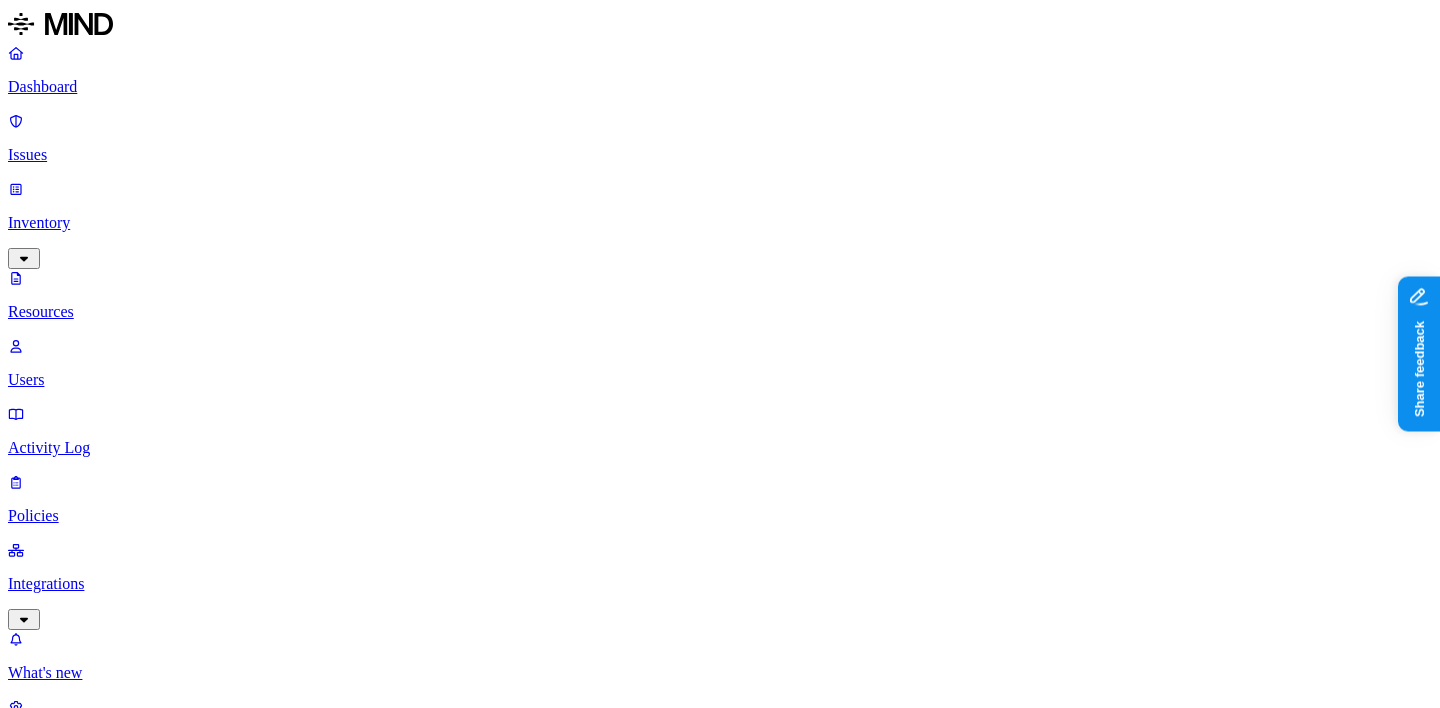 scroll, scrollTop: 0, scrollLeft: 0, axis: both 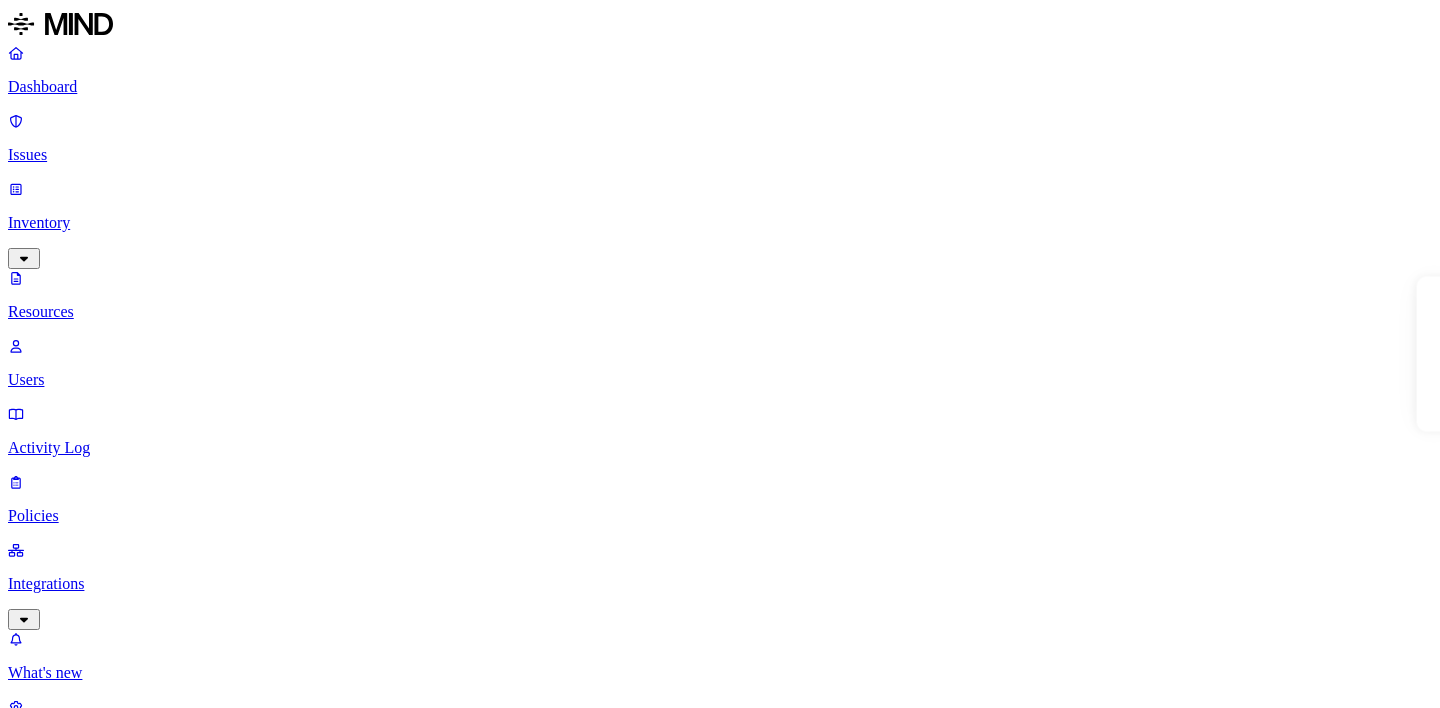 click on "1" at bounding box center (32, 8863) 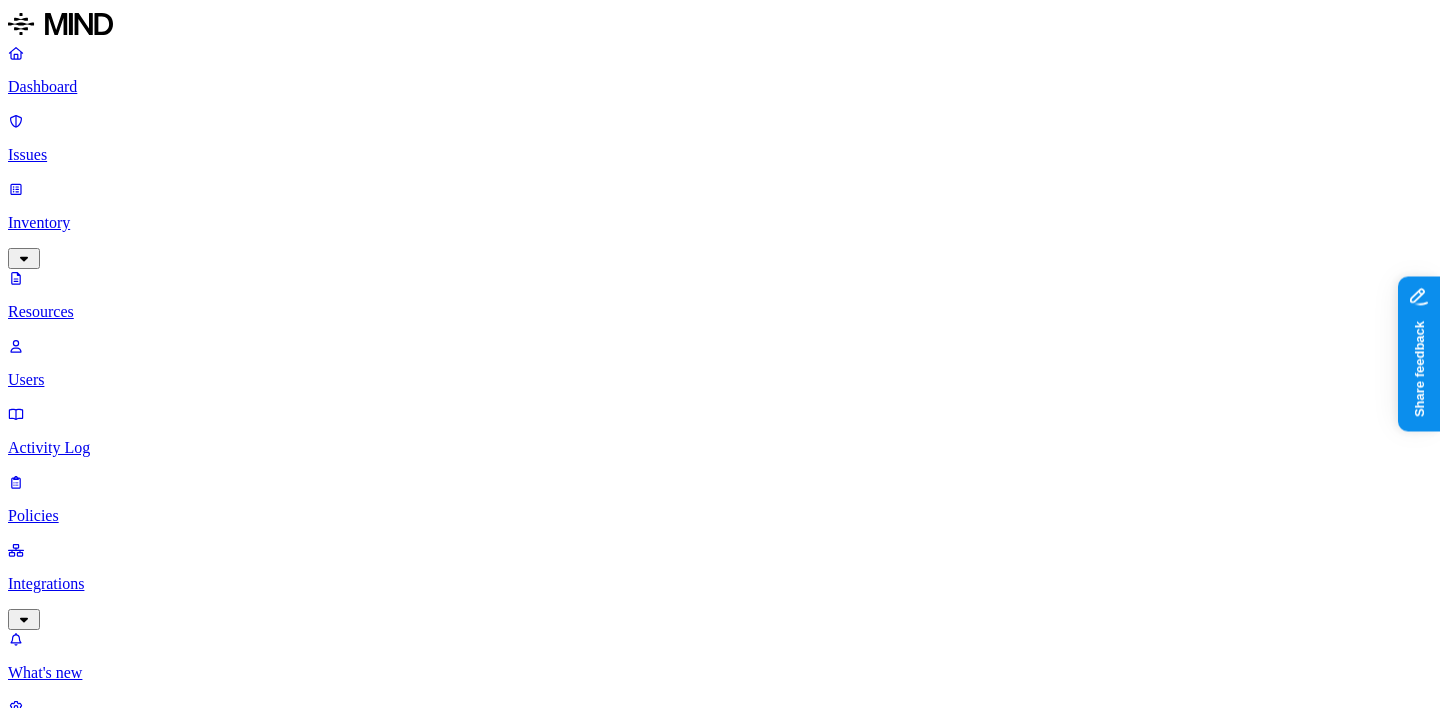 scroll, scrollTop: 0, scrollLeft: 0, axis: both 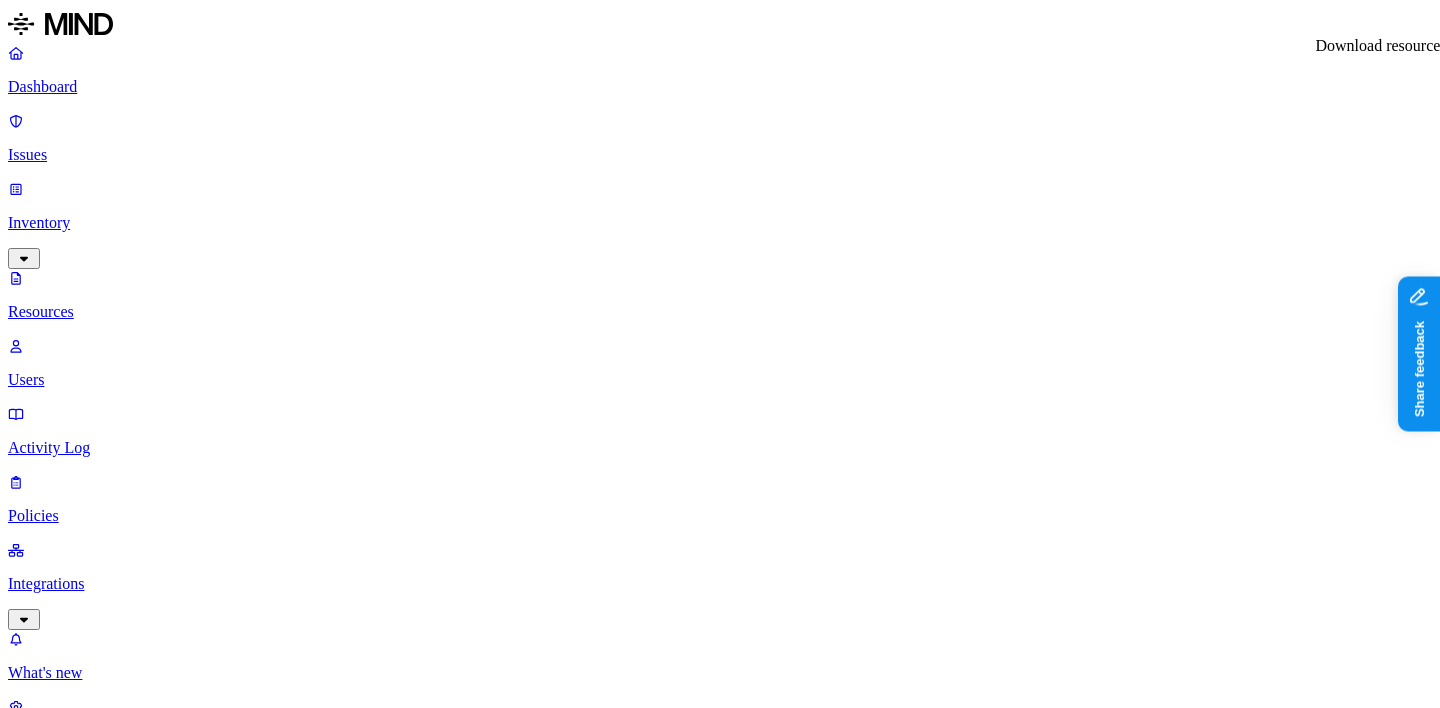 click 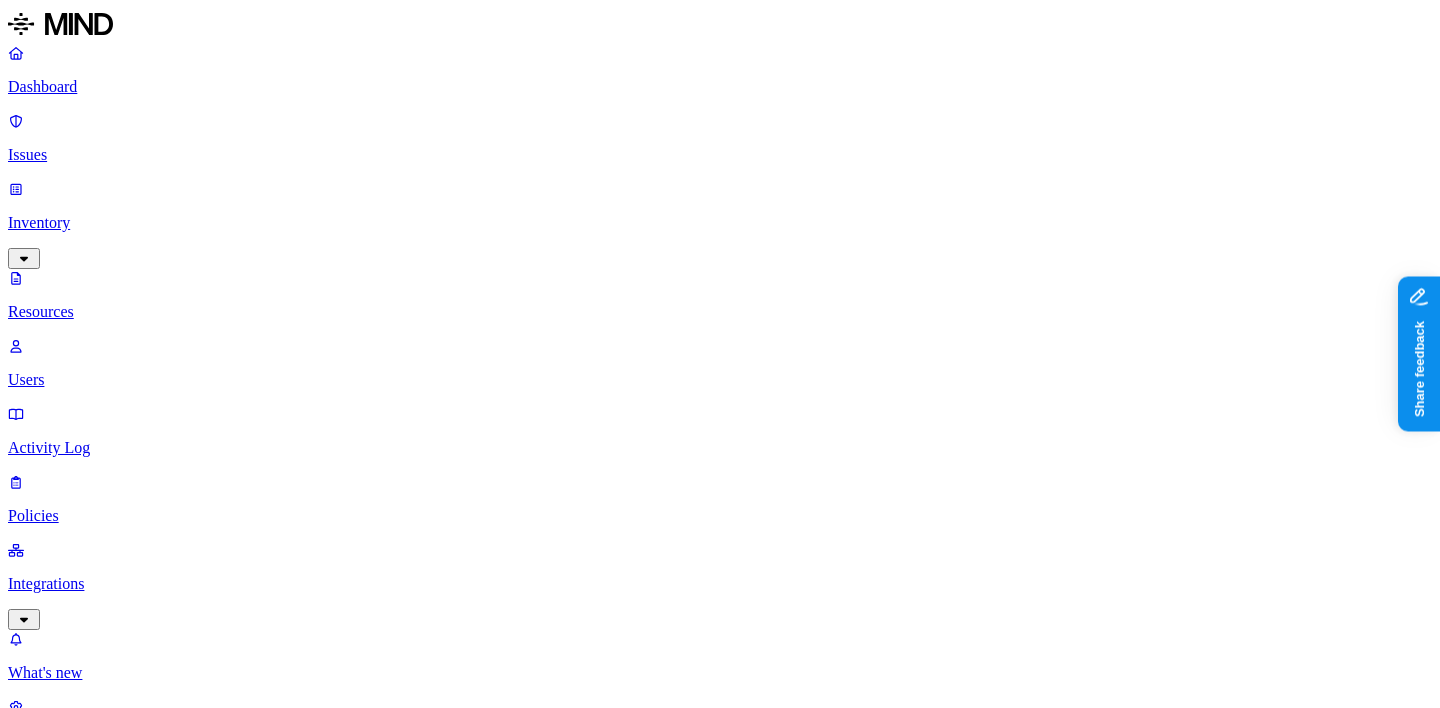 click on "Kind OneDrive file Type PDF Drive   Mathison, Tom - Personal Drive Full path Mathison, Tom/Documents/AFFF/SAD/Seymour Johnson/Maps Classification PII / PHI Other Data types Person Name Phone number + 1 Accessible by Internal 1 Domains 6 Last access time – Owner   Mathison, Tom Last accessed by – Creation time Oct 31, 2024, 10:23 PM" at bounding box center [720, 4090] 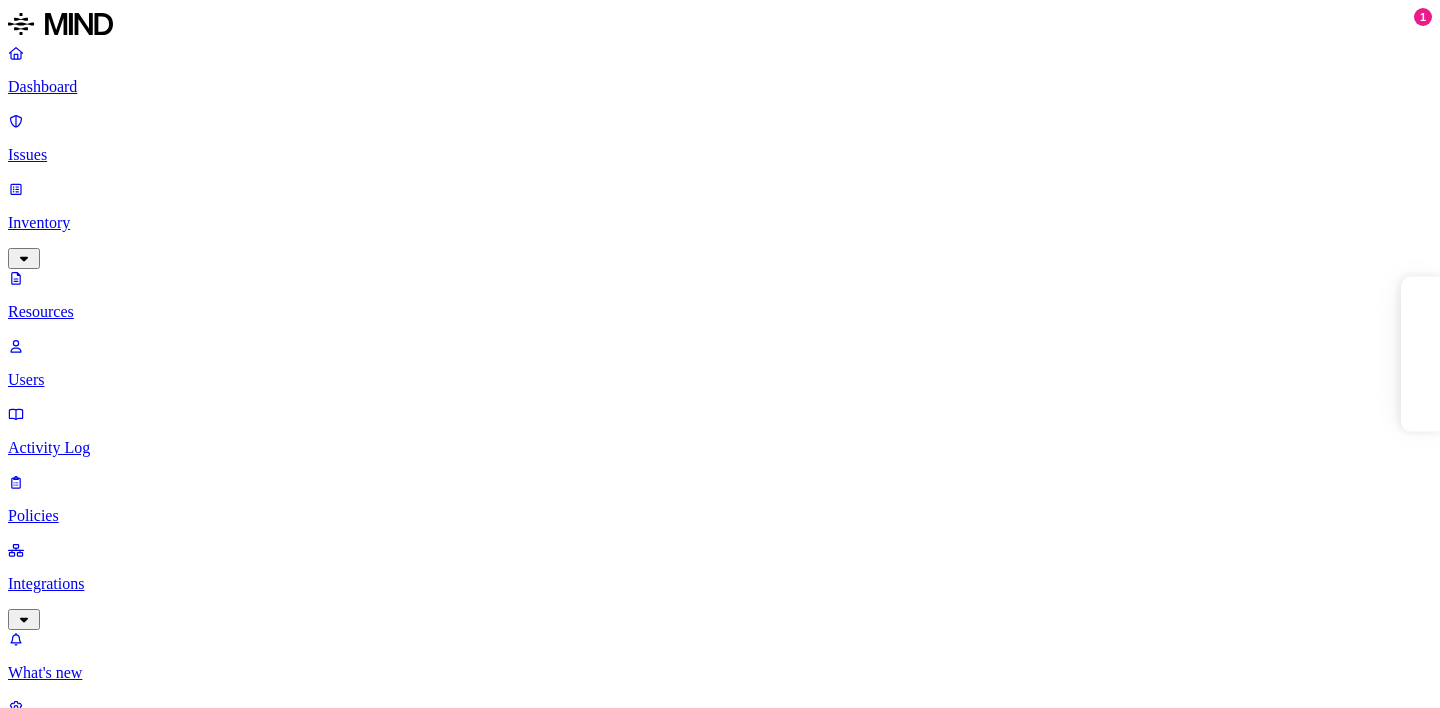 scroll, scrollTop: 0, scrollLeft: 0, axis: both 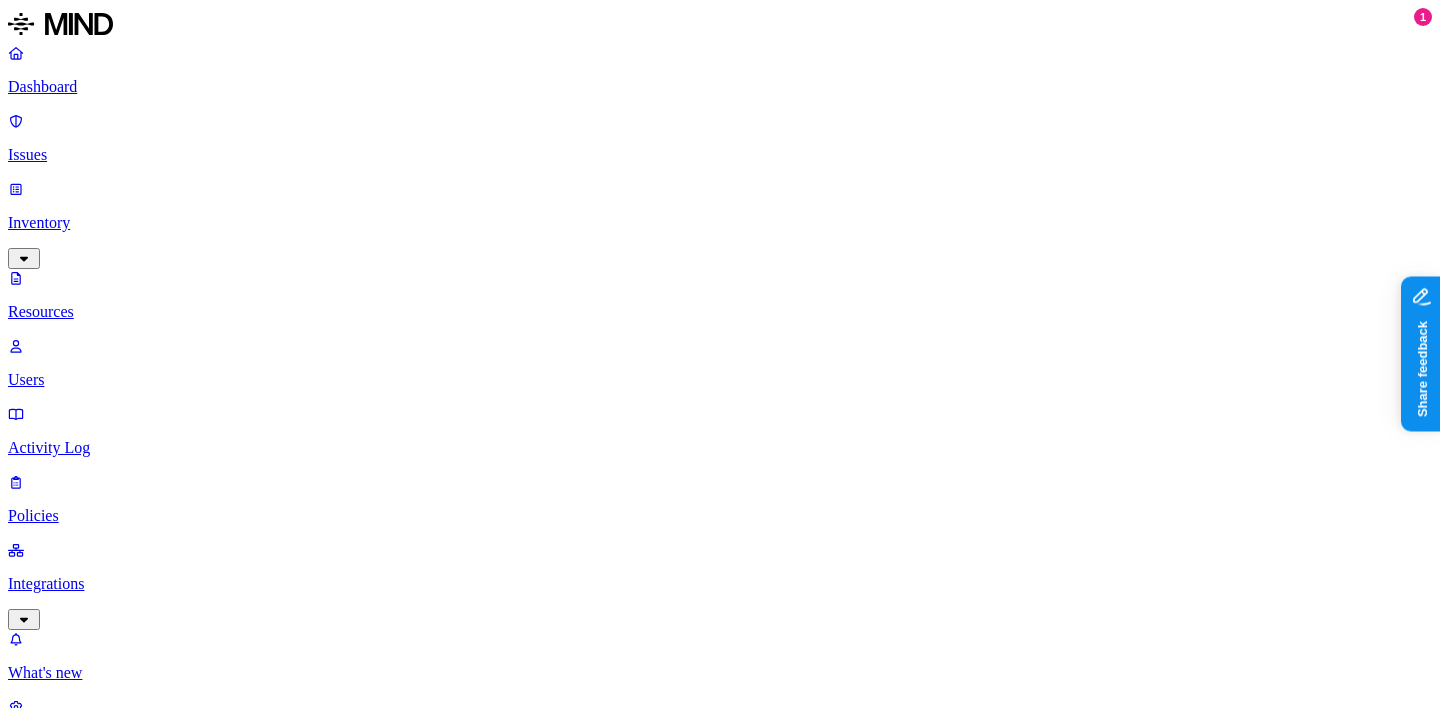 click on "5D J-018 CP WE Sign sheet N6274221D1322 CD and Drop off.pdf" at bounding box center (2639, 1414) 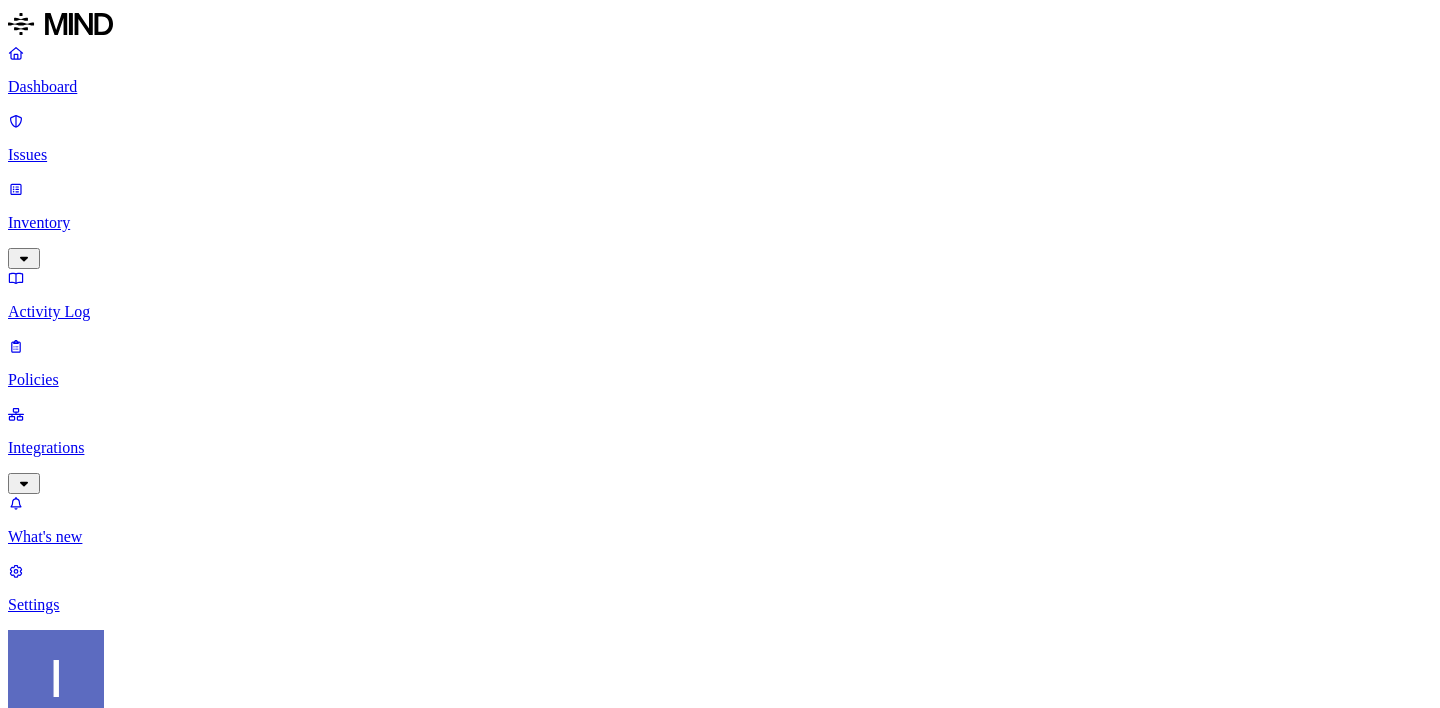 scroll, scrollTop: 0, scrollLeft: 0, axis: both 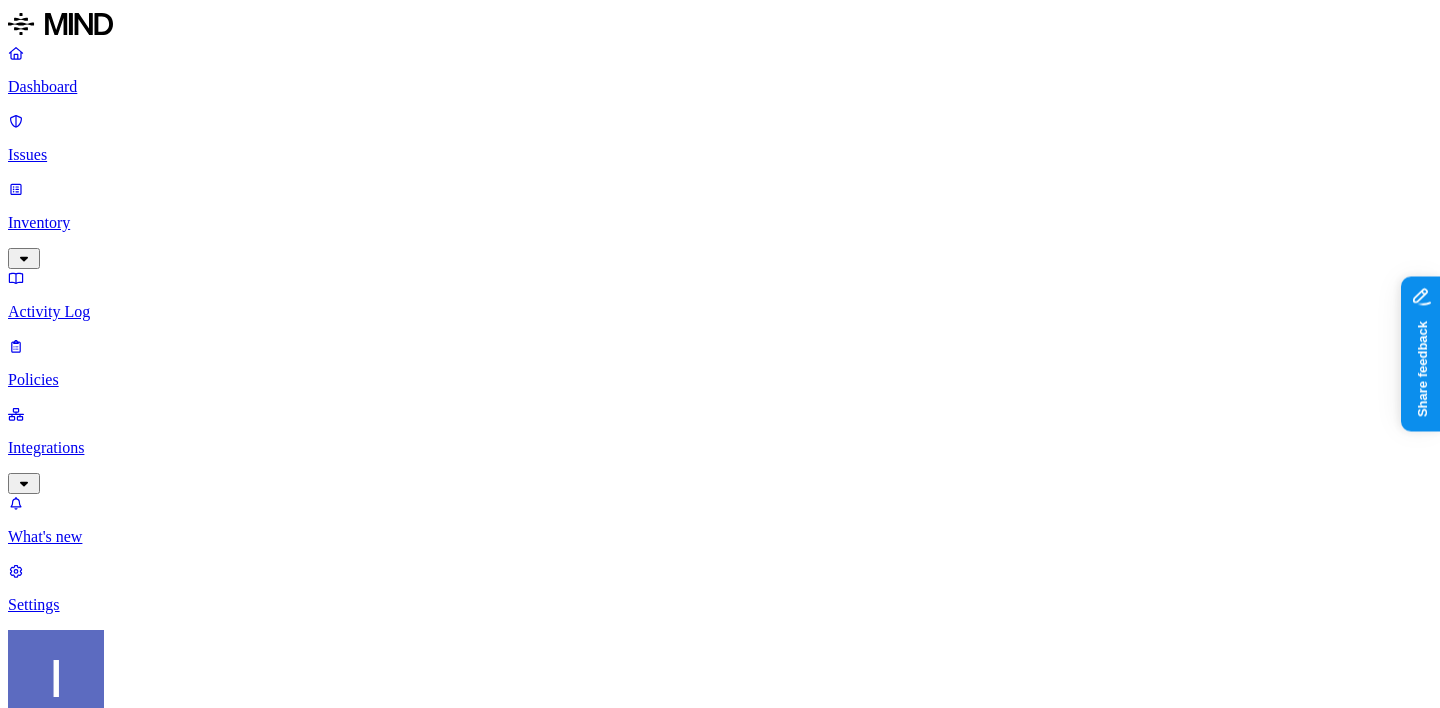 click on "CUI 829" at bounding box center [760, 2364] 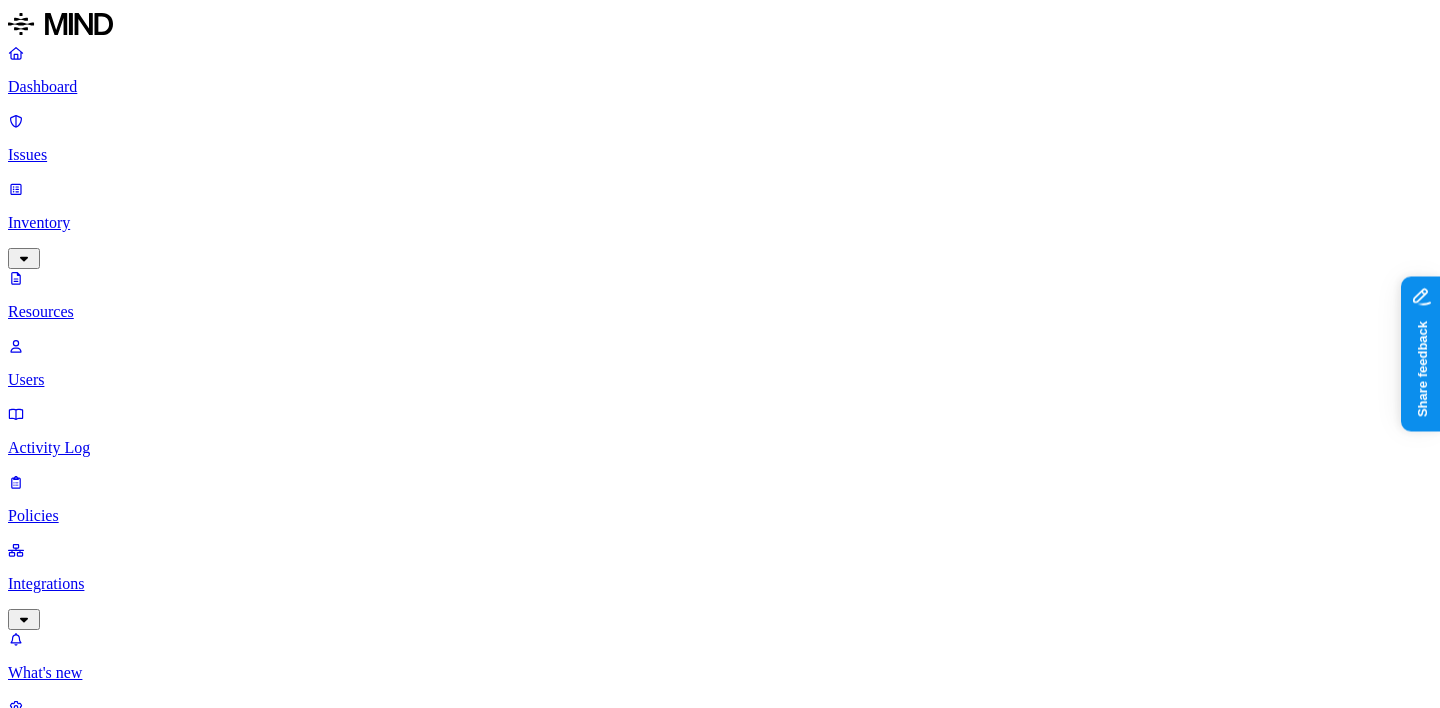click on "PII / PHI" at bounding box center [2838, 1386] 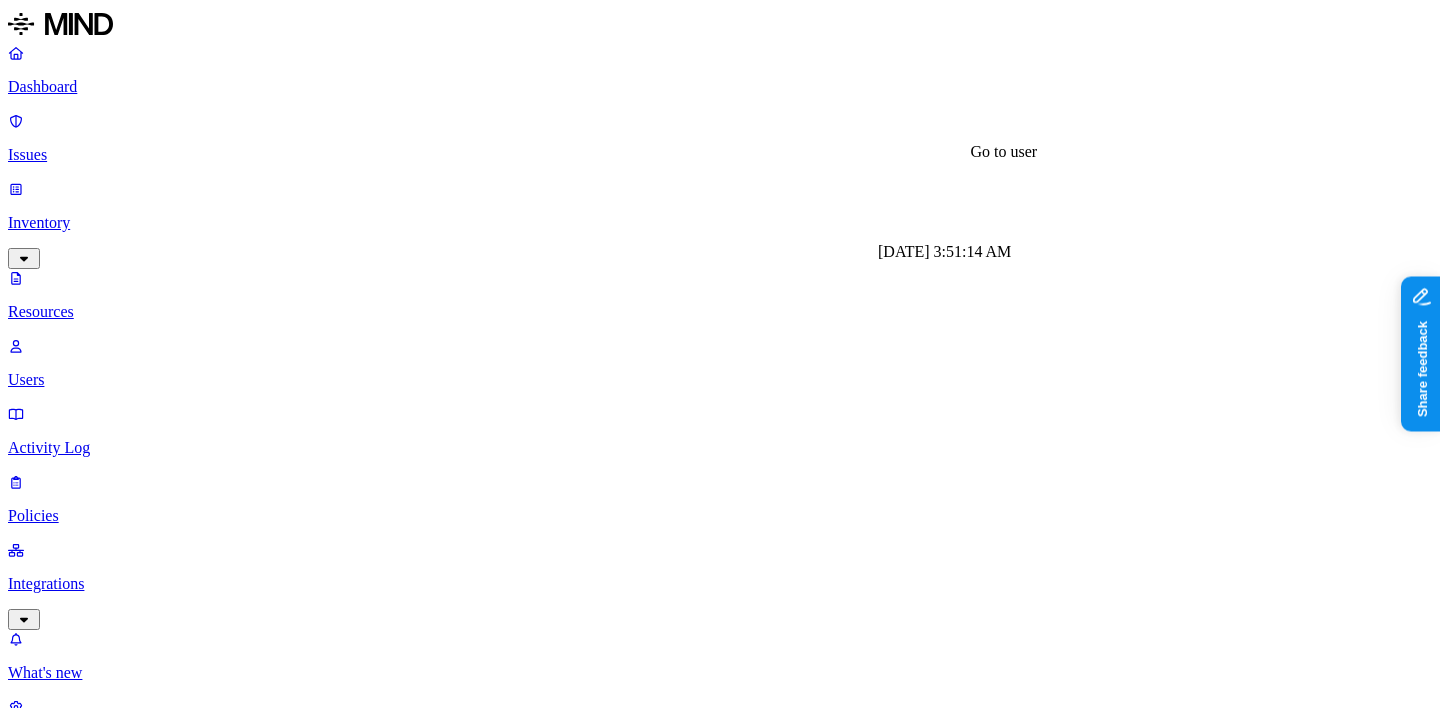 scroll, scrollTop: 0, scrollLeft: 0, axis: both 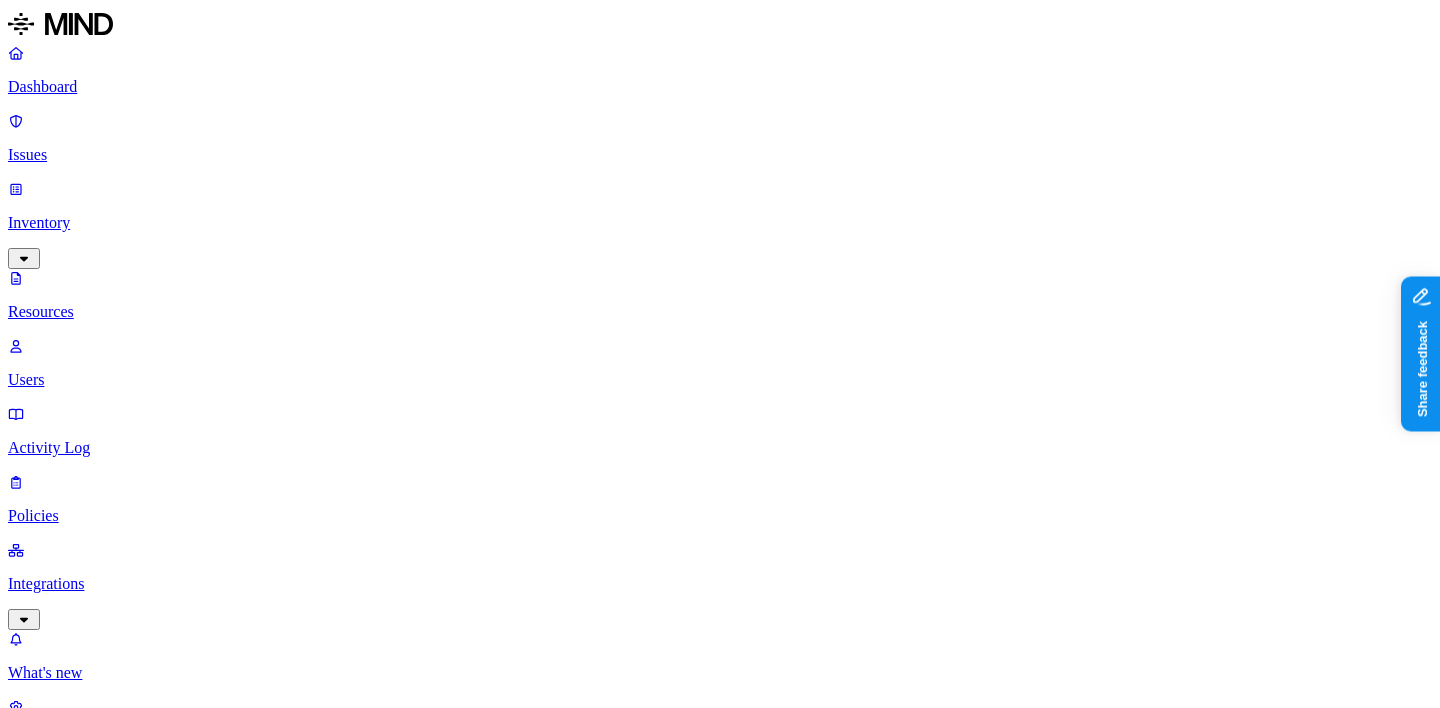 click on "Resources" at bounding box center (720, 1004) 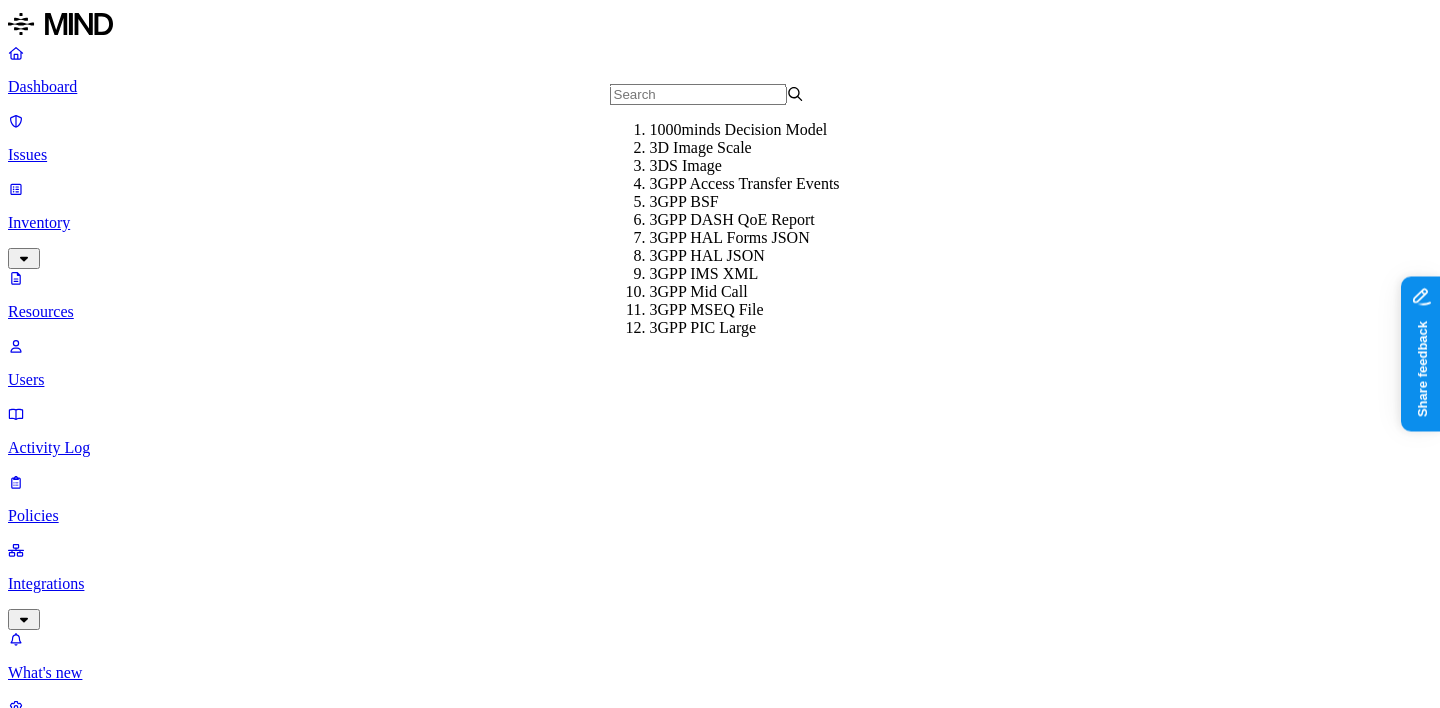 click on "Classification" at bounding box center [55, 1111] 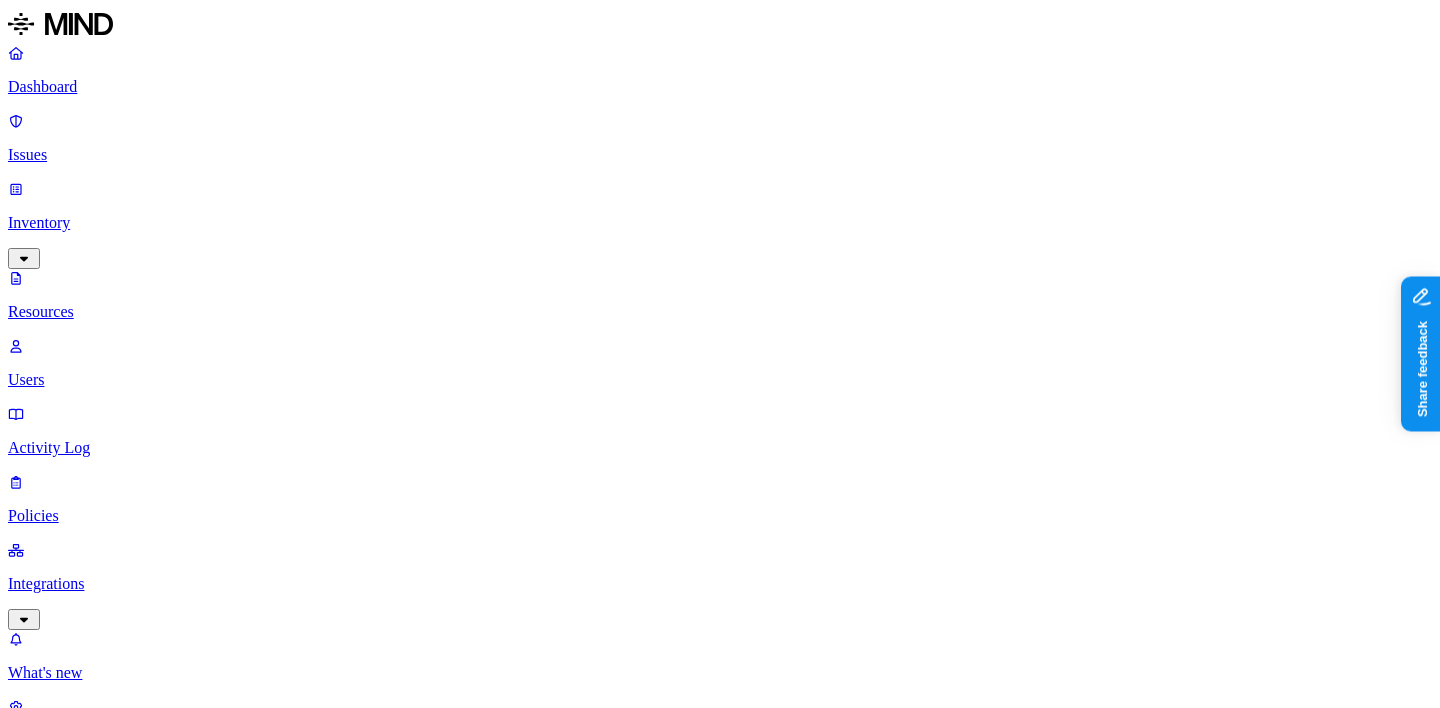 click on "Secrets" at bounding box center [103, 1258] 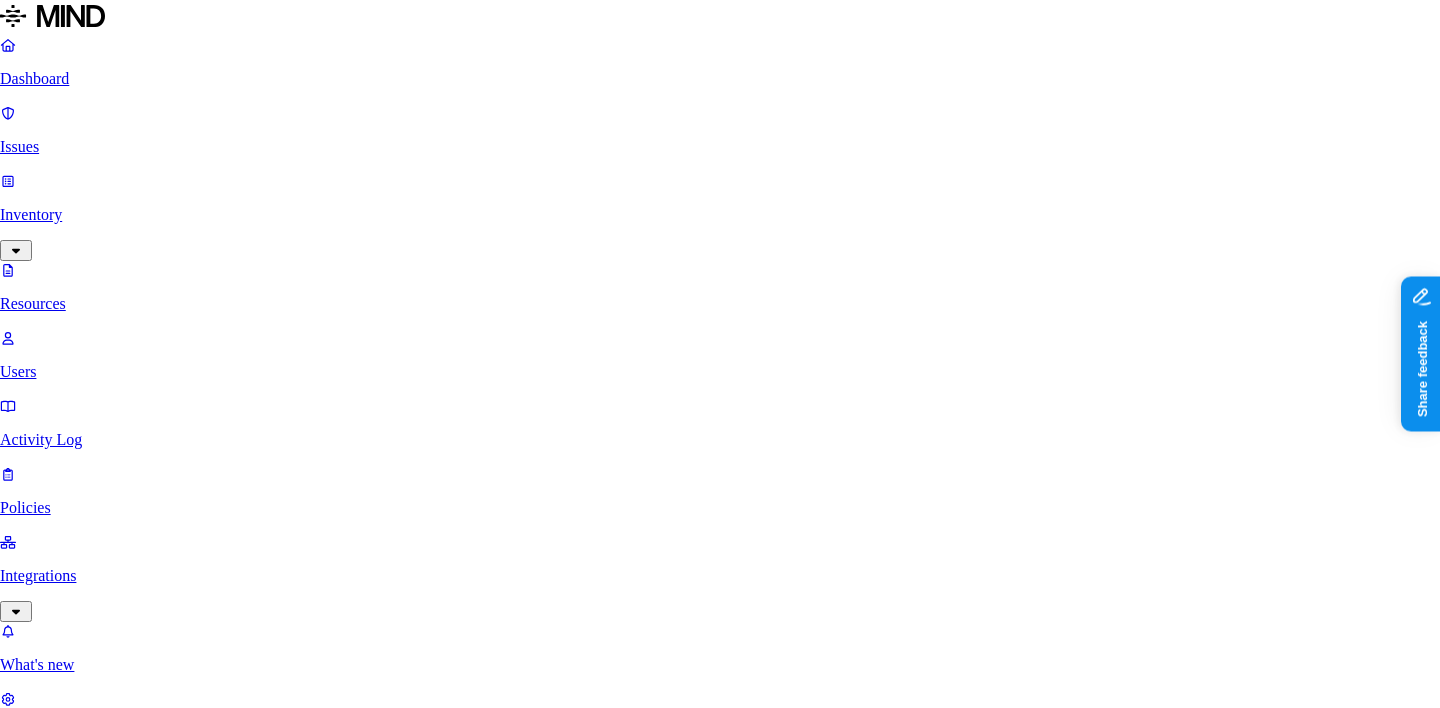 click on "Confirm" at bounding box center [89, 3225] 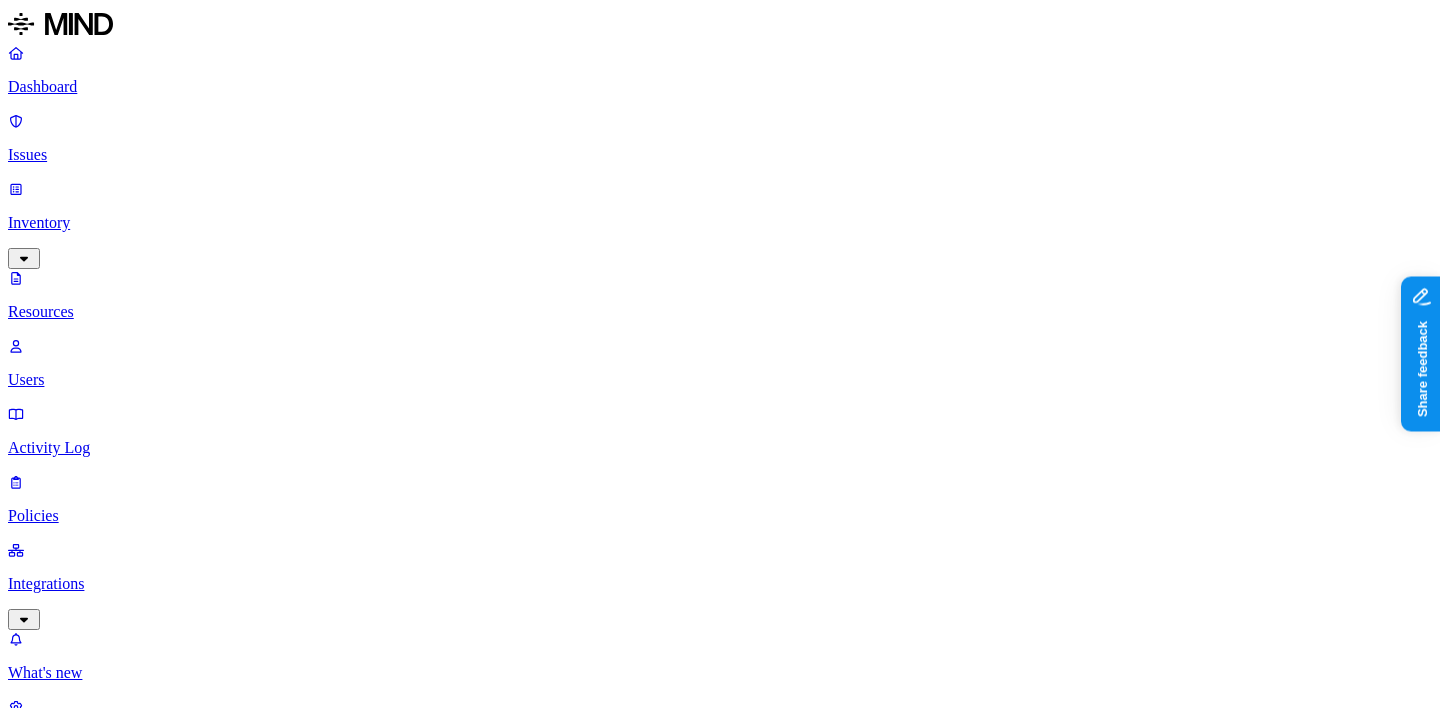 scroll, scrollTop: 78, scrollLeft: 0, axis: vertical 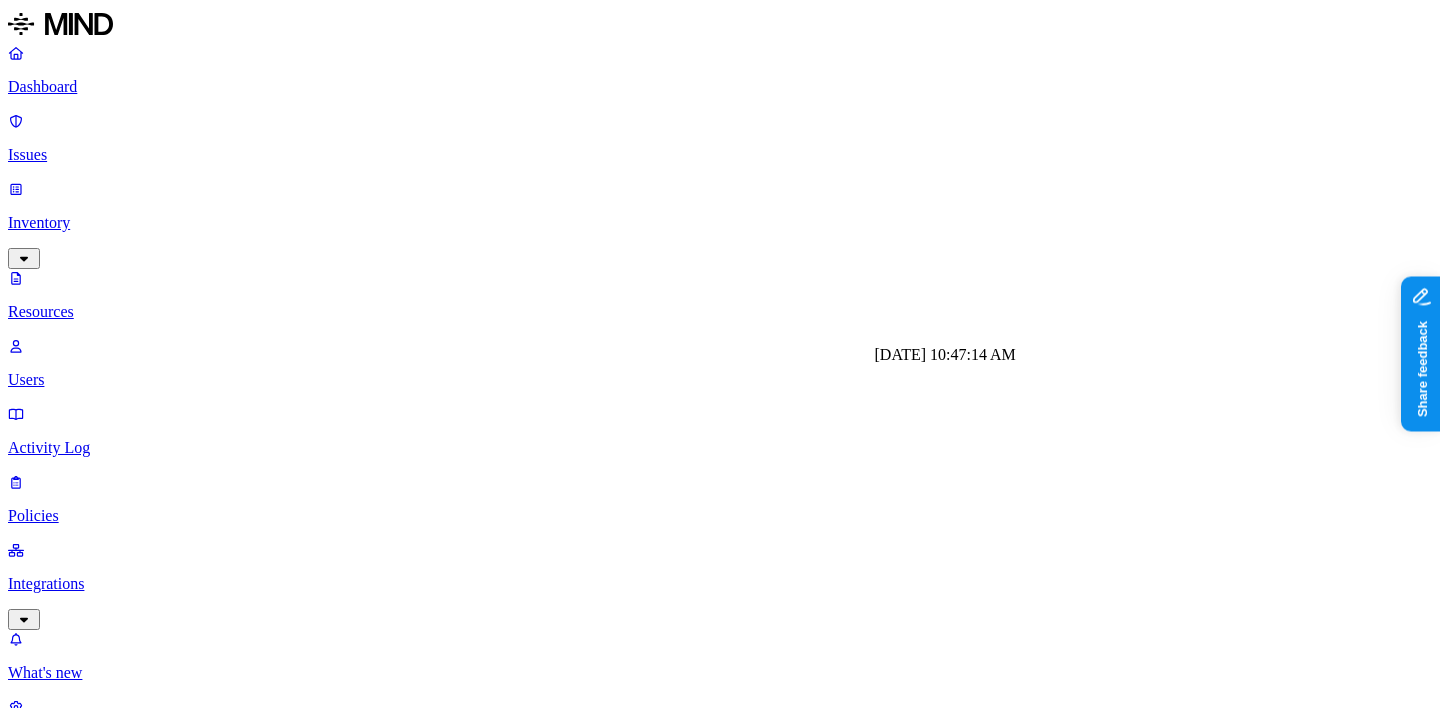 click on "Login Information.rtf Secrets 1 – – – e_drive$/DENPFS01/DenMktg_Proposals/Commercial/LADWP Haynes Generating Station Units 3-6 Demolition 02C072018T Attachment E1 - Contractor Safety Questionnaire - PHI 05-20-16.xlsx Secrets 1 – – – e_drive$/DENPFS01/DenMktg_Proposals/Archive/_02_Public/_DawneB/_Exelon/EXEL_Content/PHI Utilities" at bounding box center [636, 1463] 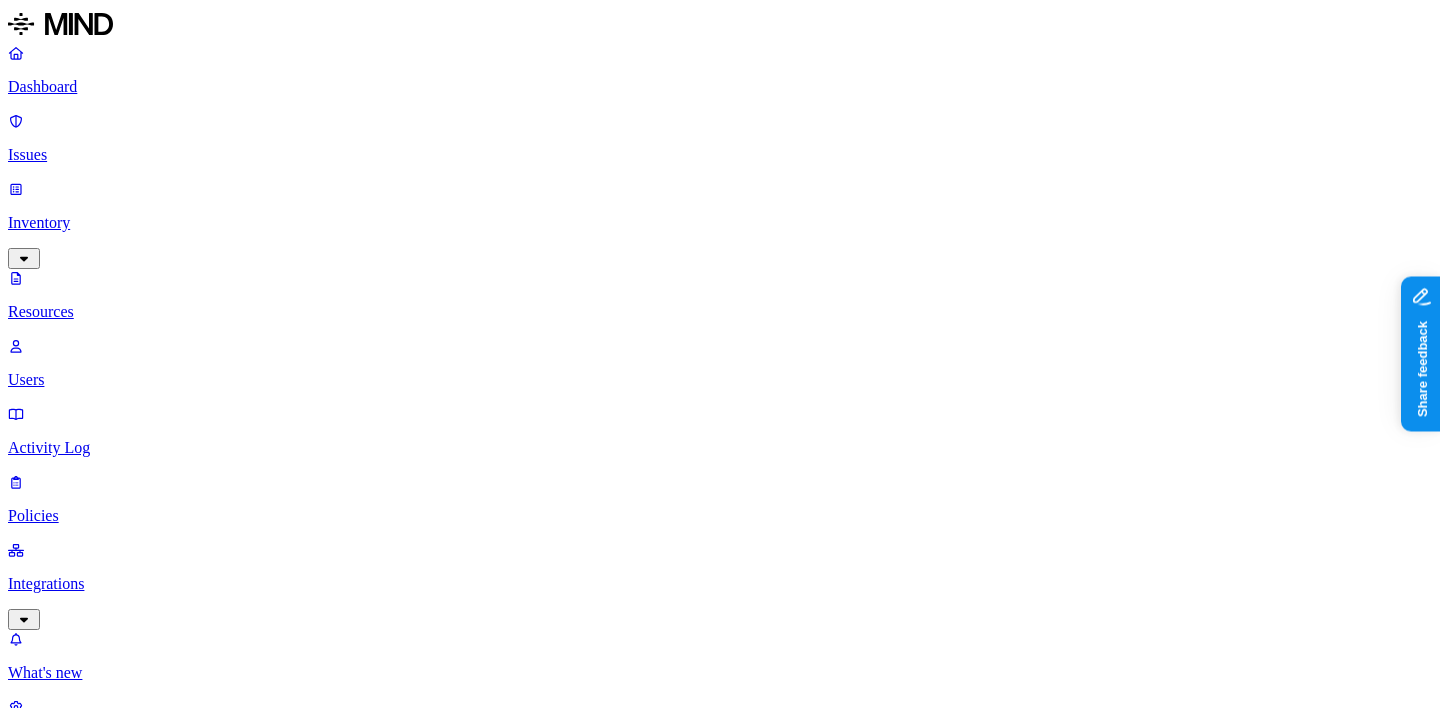 click on "Classification :  Secrets" at bounding box center [87, 1111] 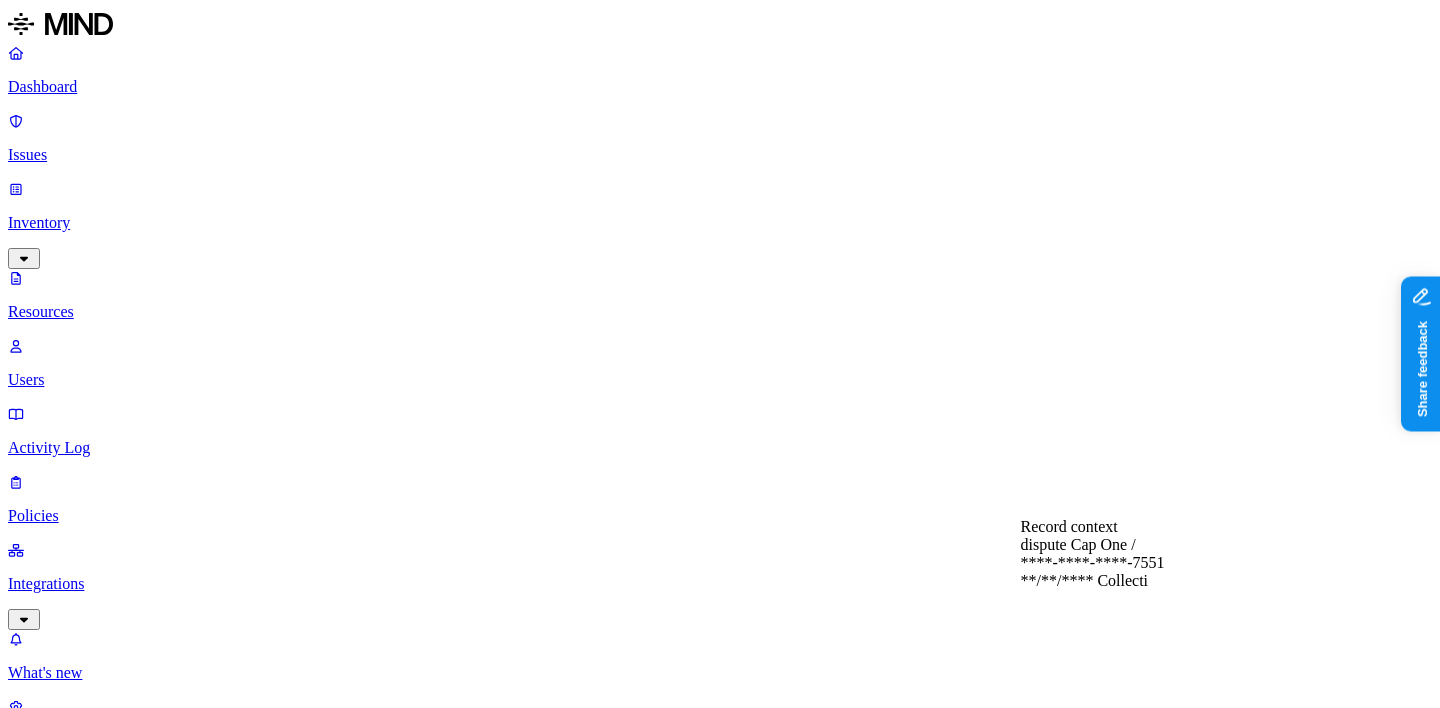 scroll, scrollTop: 80, scrollLeft: 0, axis: vertical 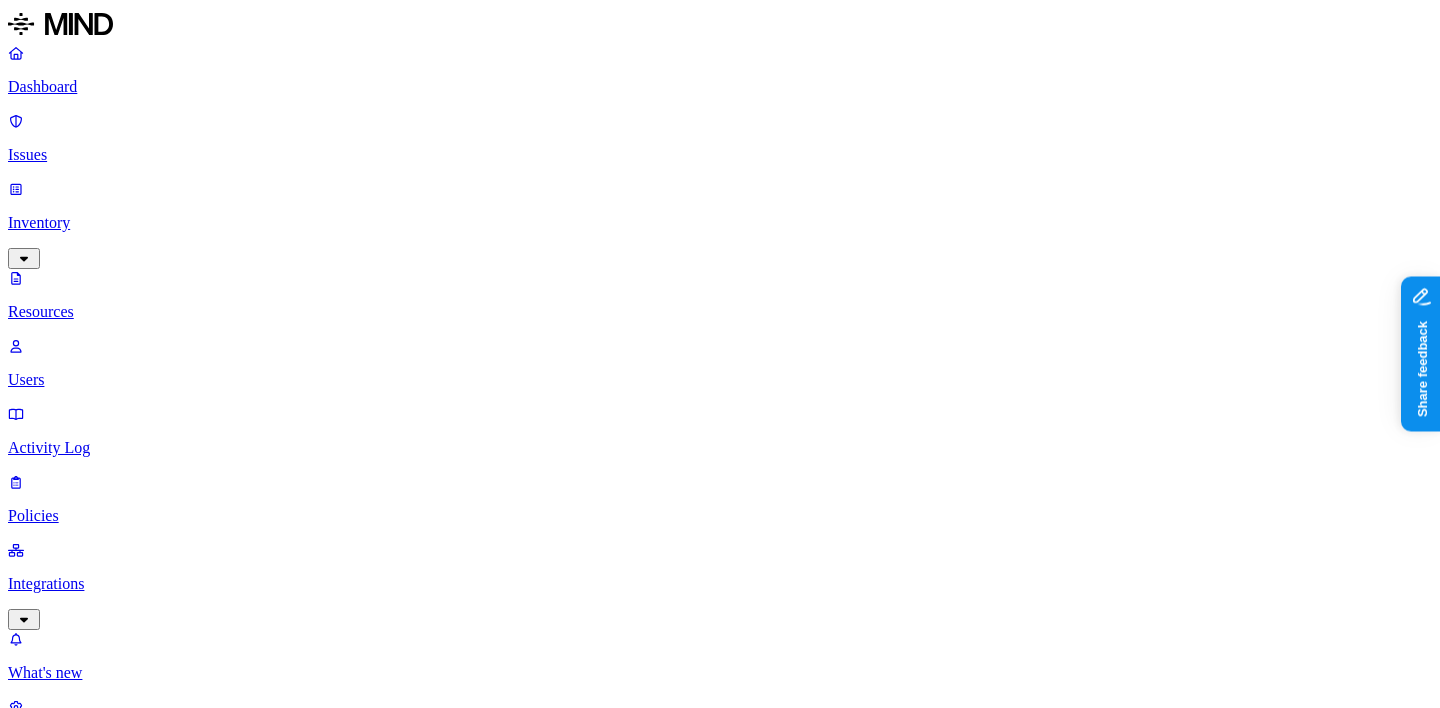 click at bounding box center (390, 5985) 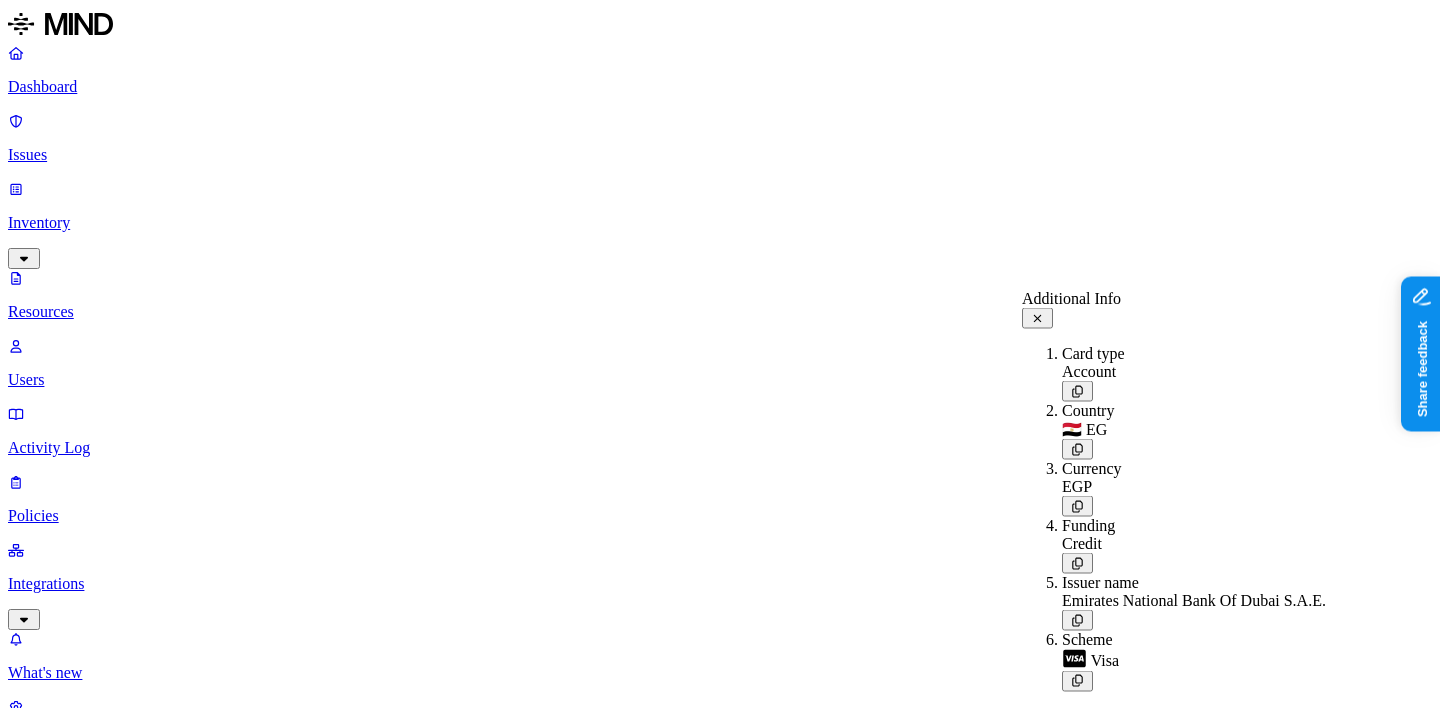 click 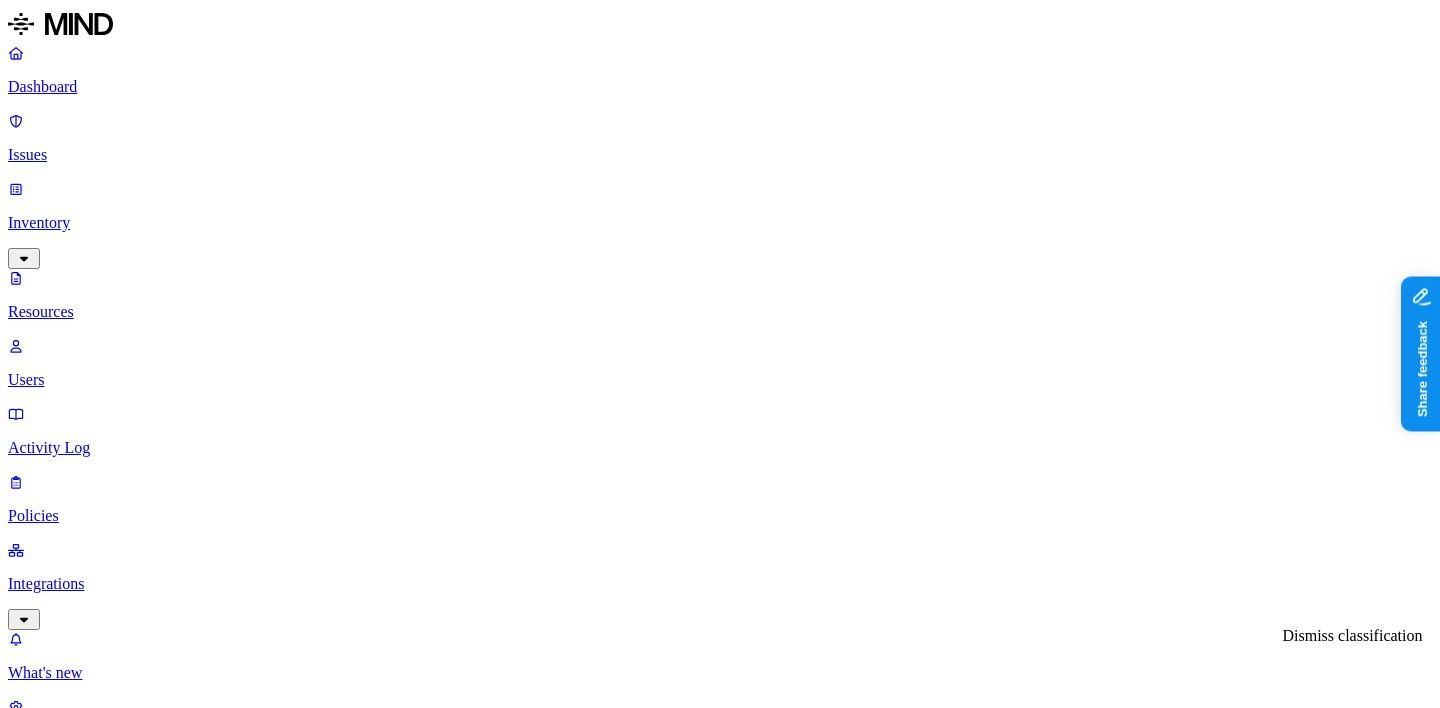 click 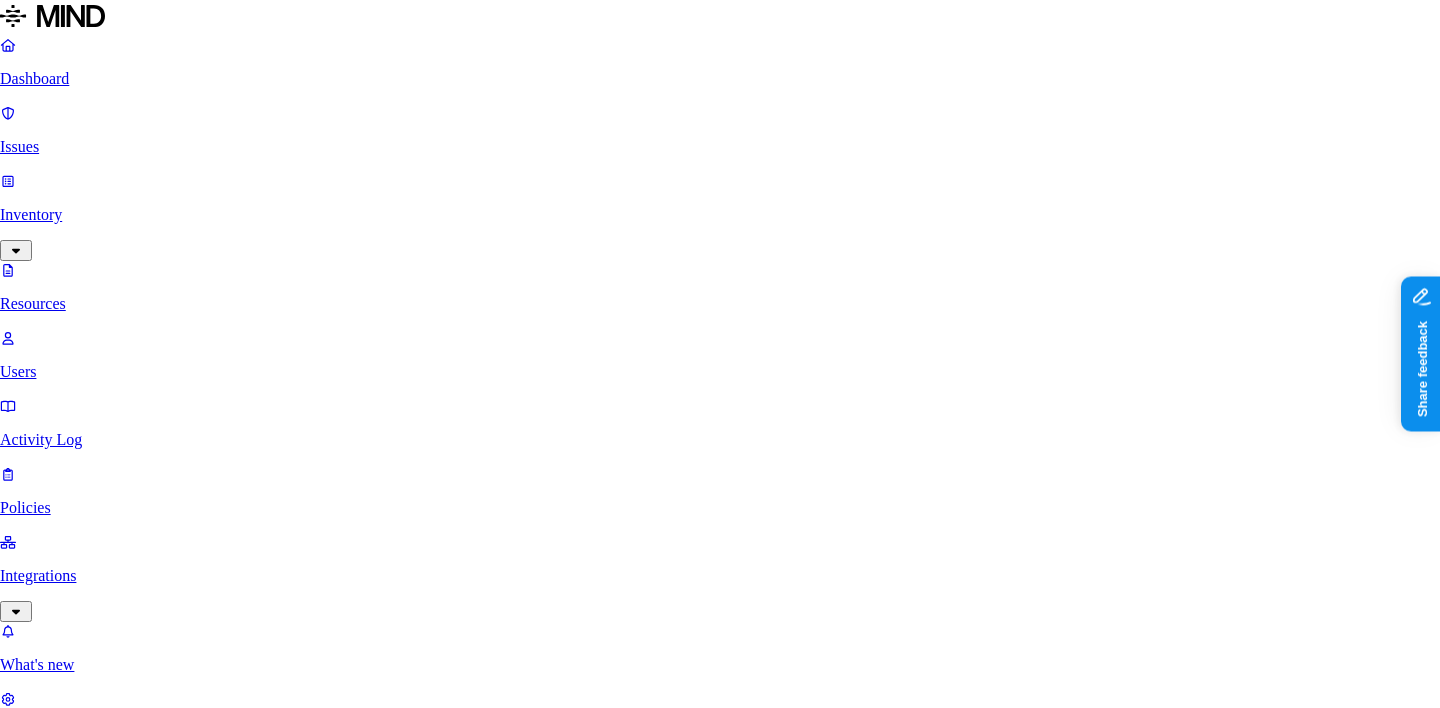 click on "Confirm" at bounding box center (89, 6406) 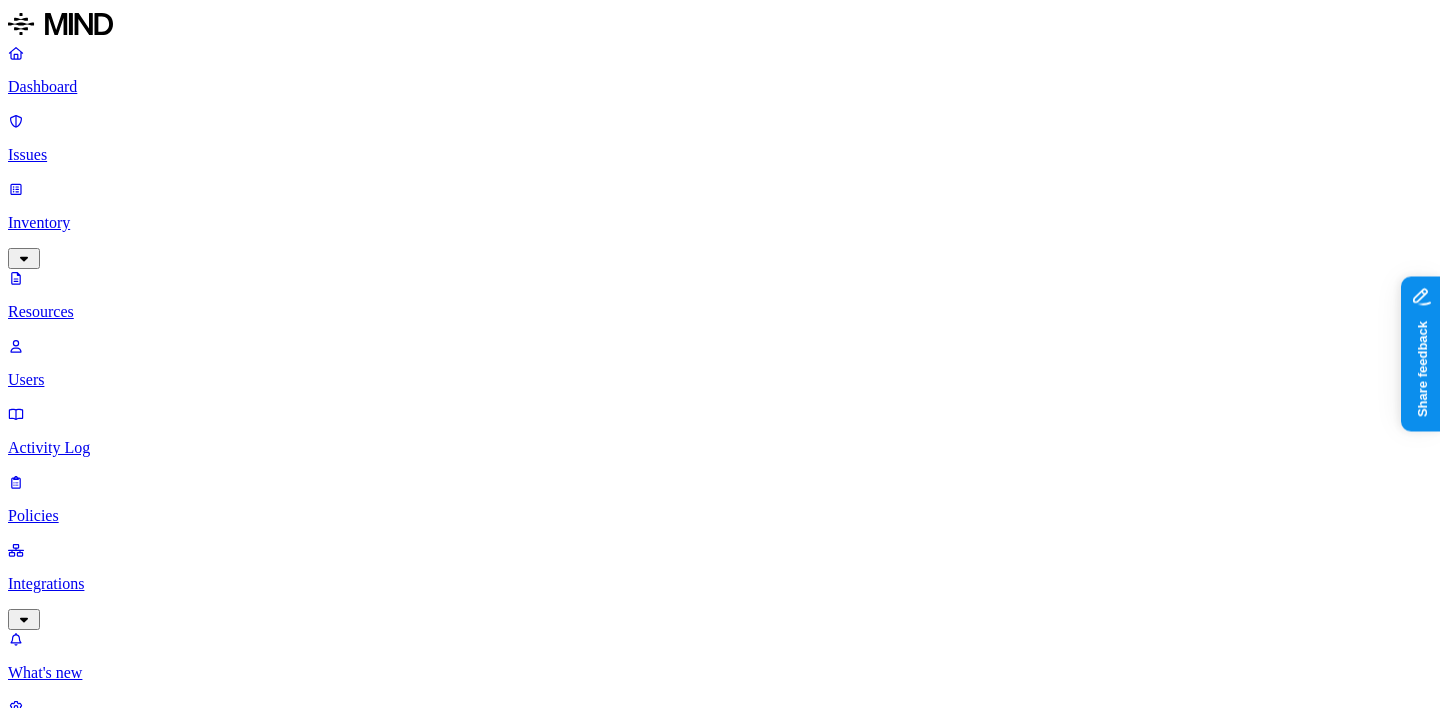 click on "–" at bounding box center [416, 2342] 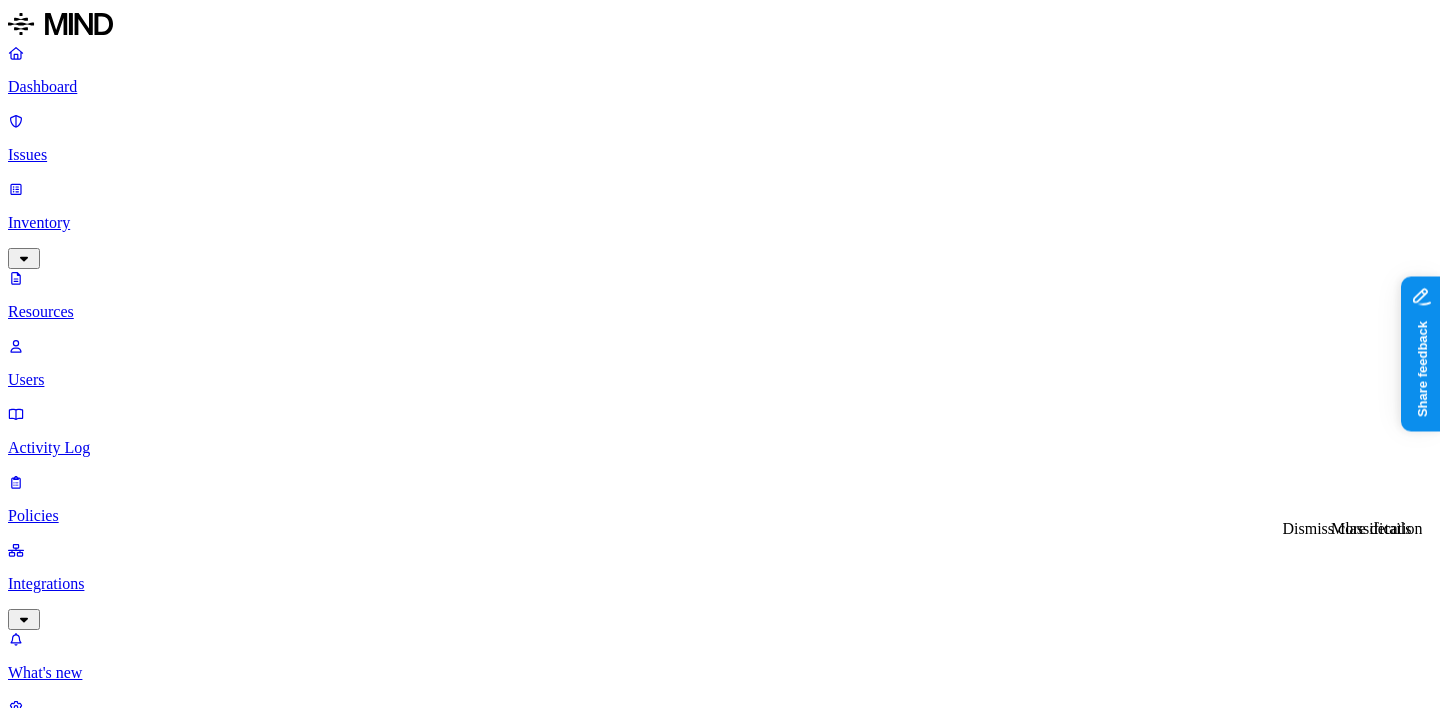 click 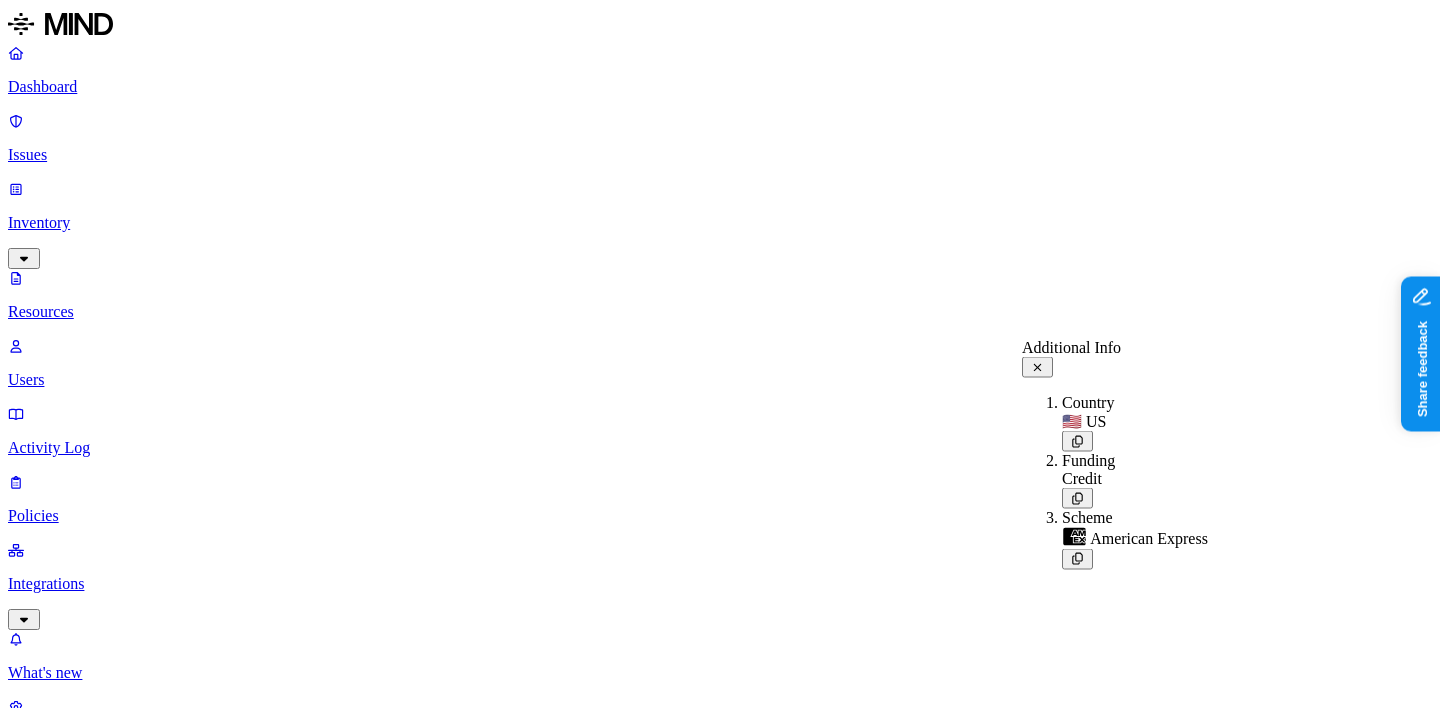 click on "Gunderson.xlsx" at bounding box center (166, 1692) 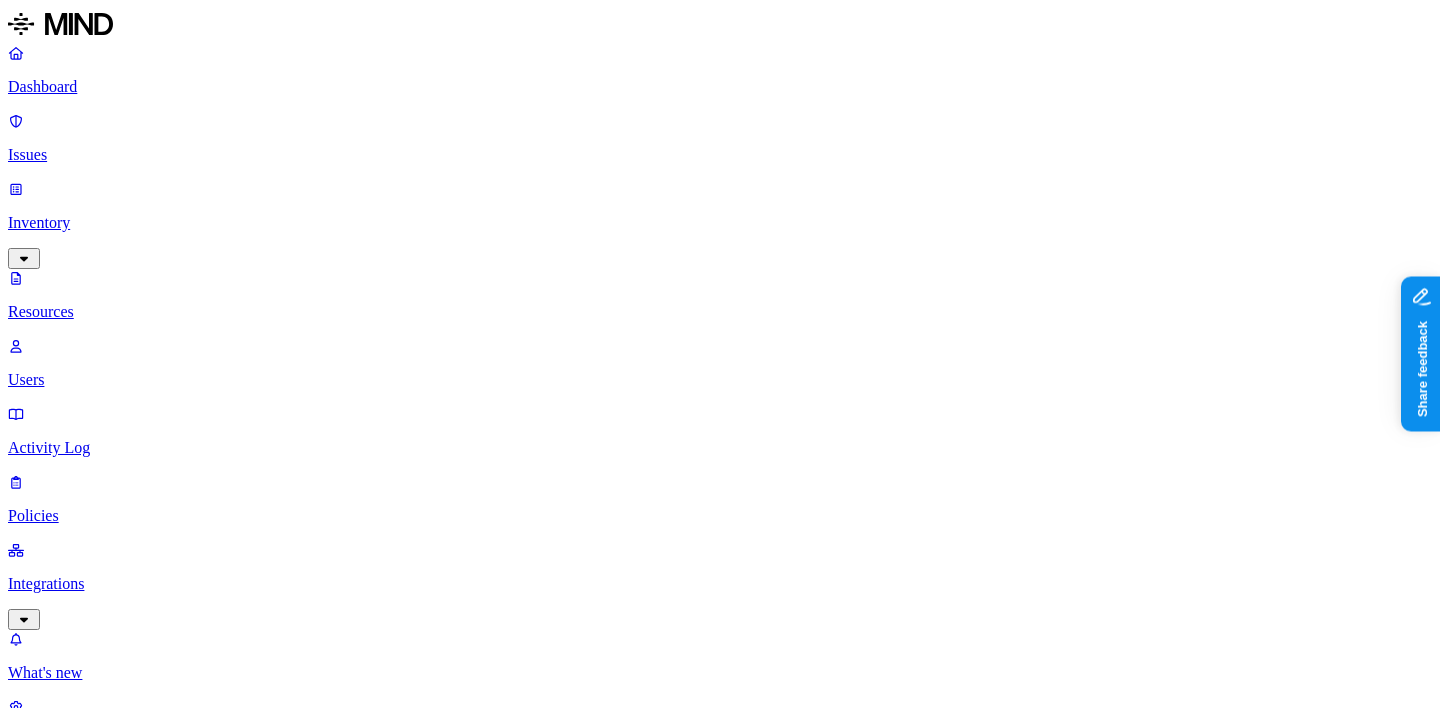 click on "PCI Credit card 1" at bounding box center (50, 6014) 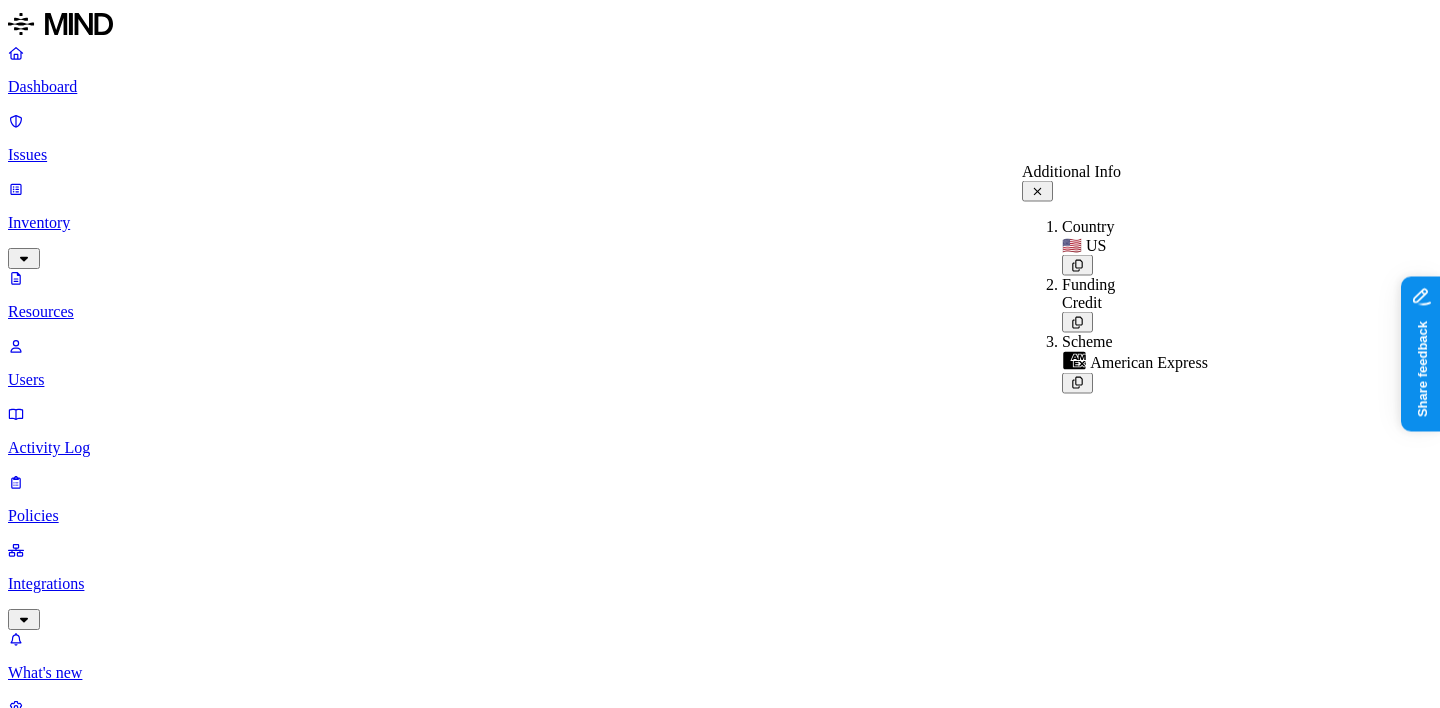 click on "Dashboard Issues Inventory Resources Users Activity Log Policies Integrations What's new 1 Settings" at bounding box center [720, 397] 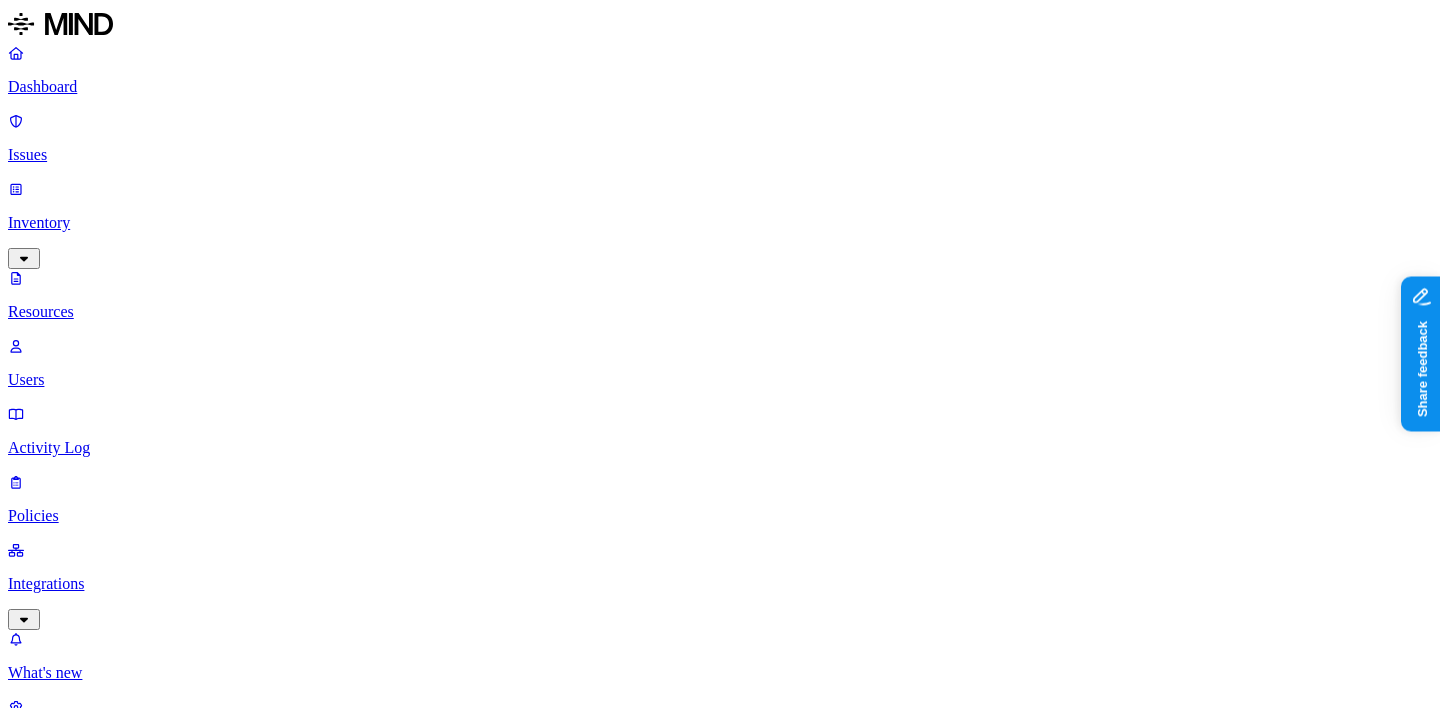 click on "Dashboard" at bounding box center [720, 70] 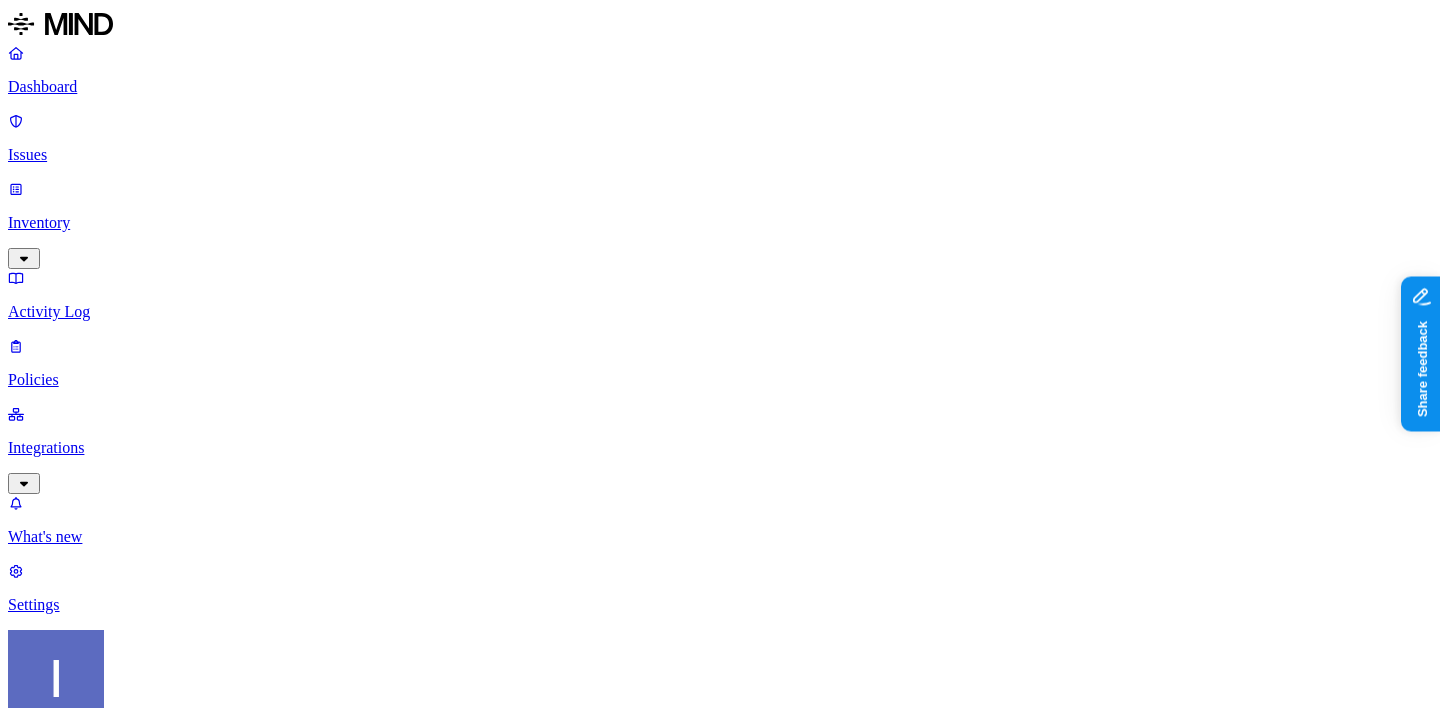 scroll, scrollTop: 133, scrollLeft: 0, axis: vertical 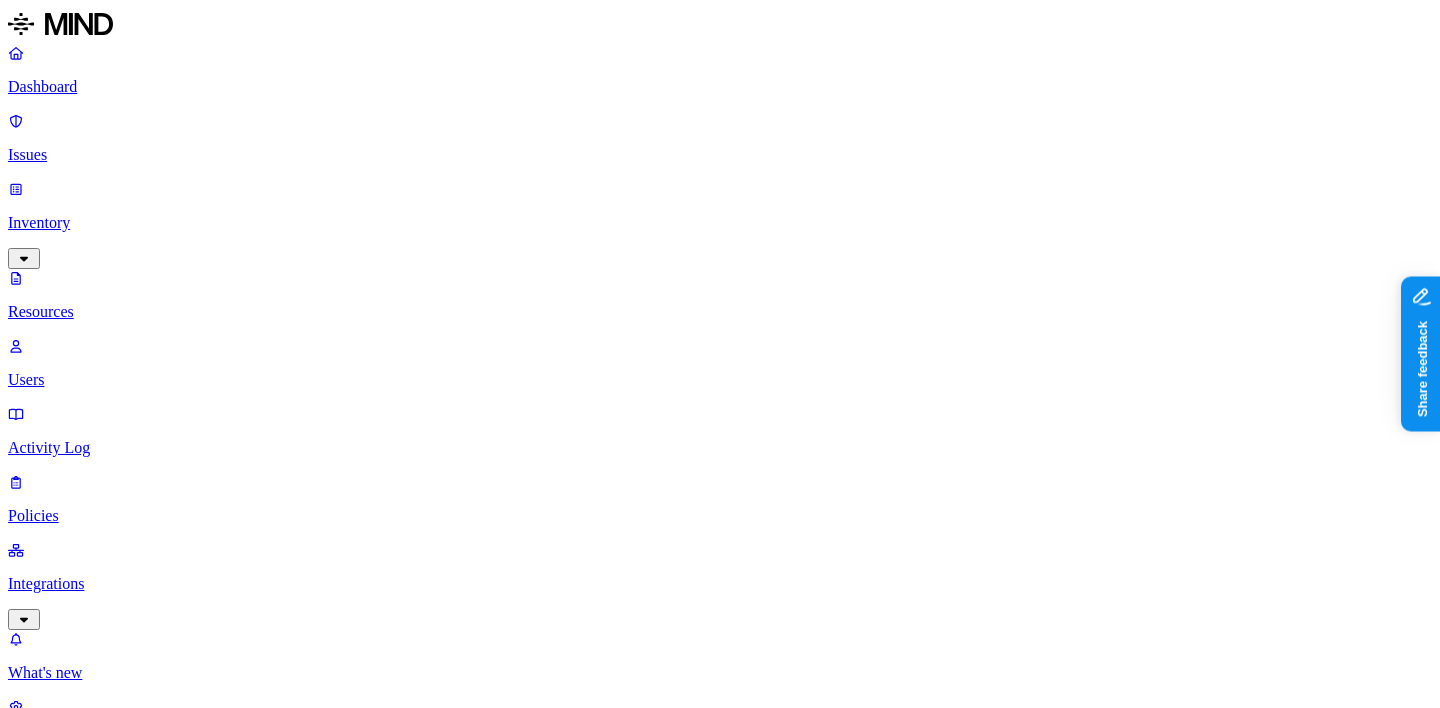 click on "Dashboard" at bounding box center [720, 87] 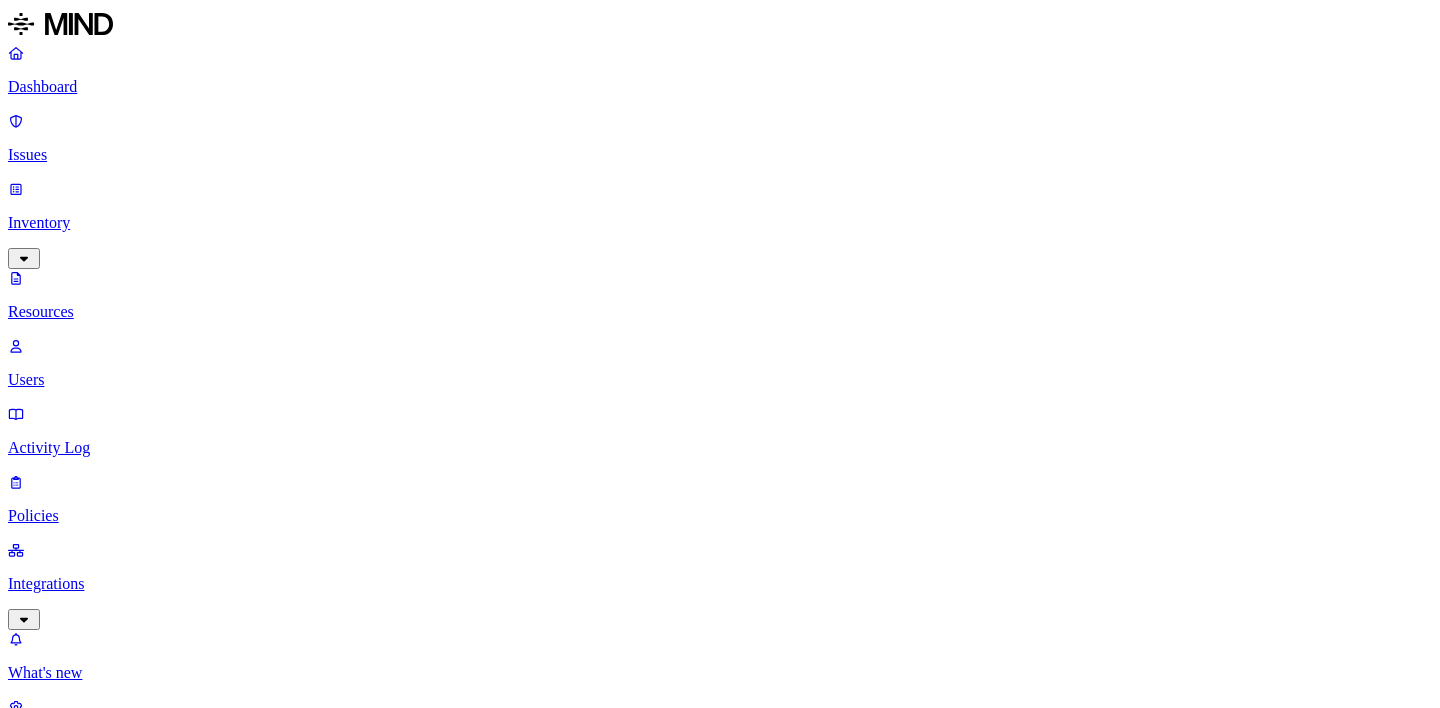 scroll, scrollTop: 0, scrollLeft: 0, axis: both 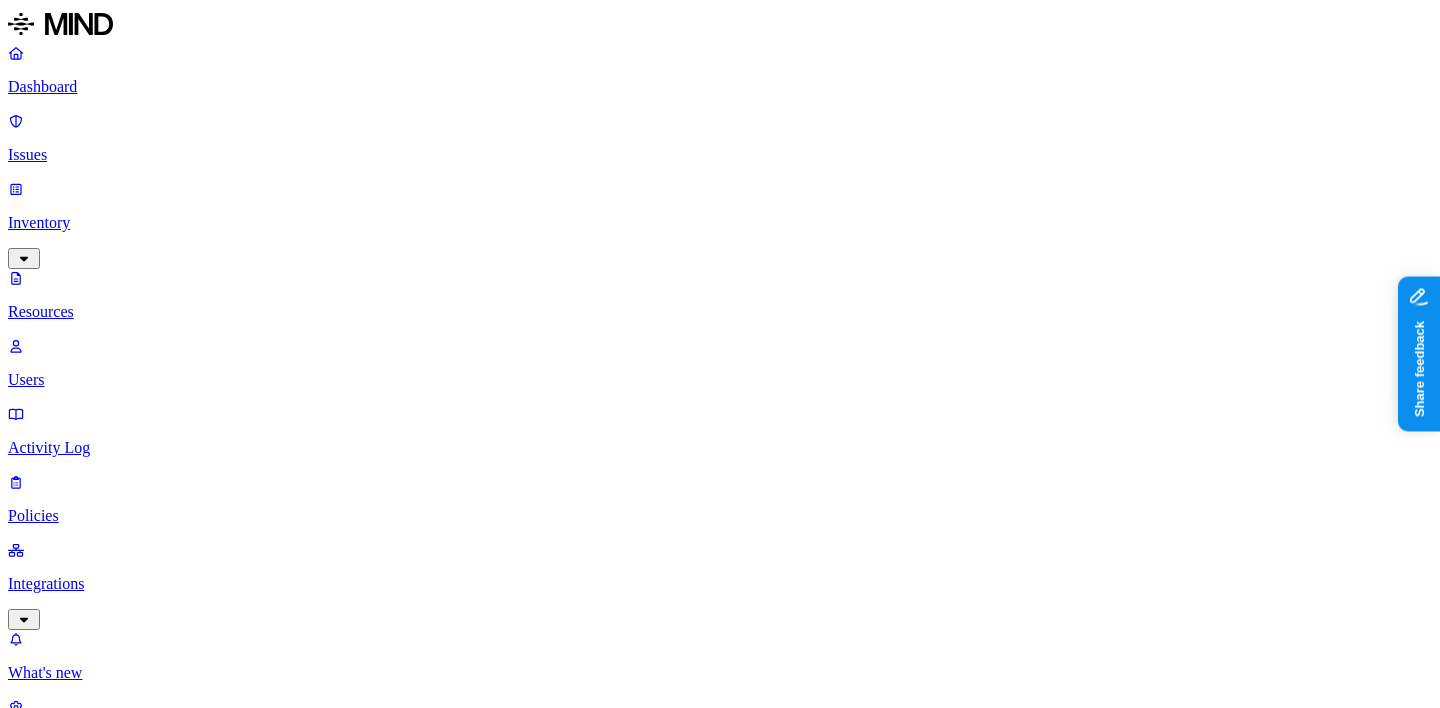 click on "Other CUI 1" at bounding box center (32, 28781) 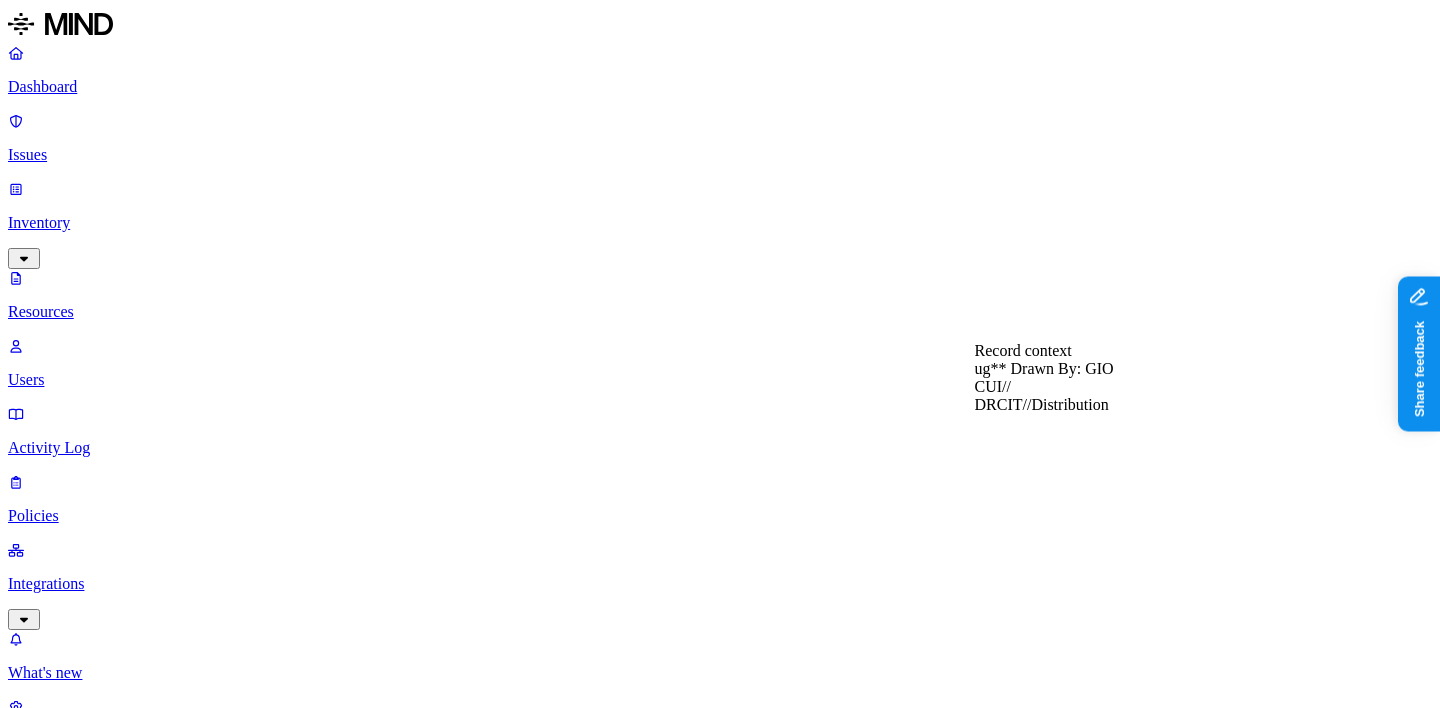 type 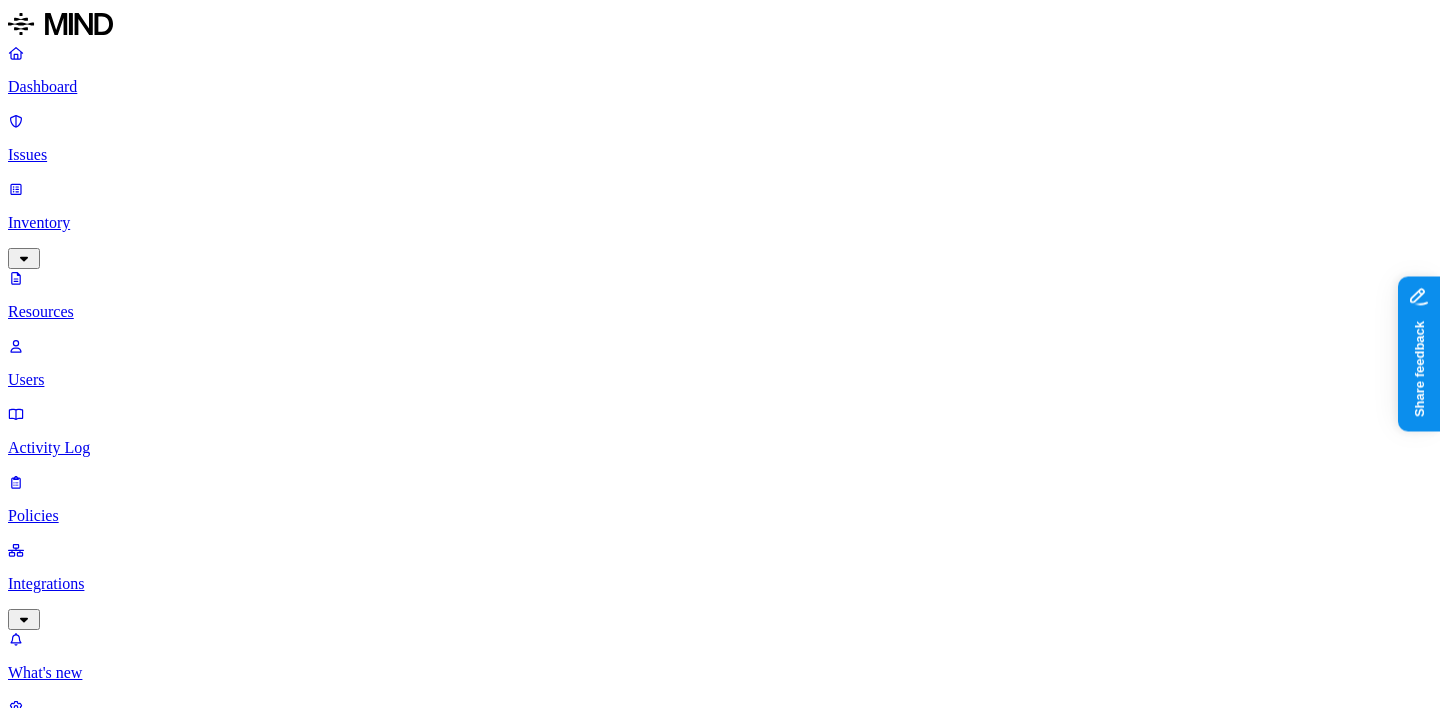 click on "Dashboard" at bounding box center [720, 87] 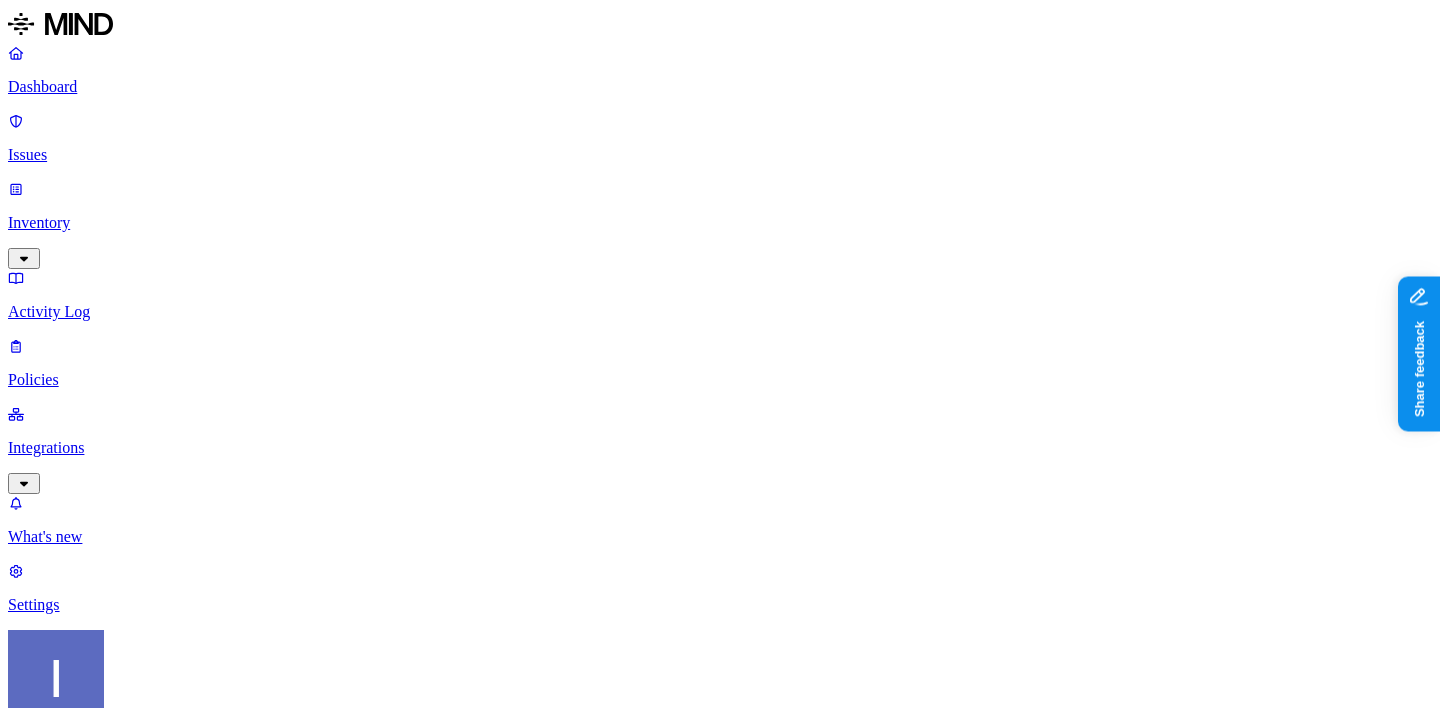 click on "Inventory" at bounding box center [720, 223] 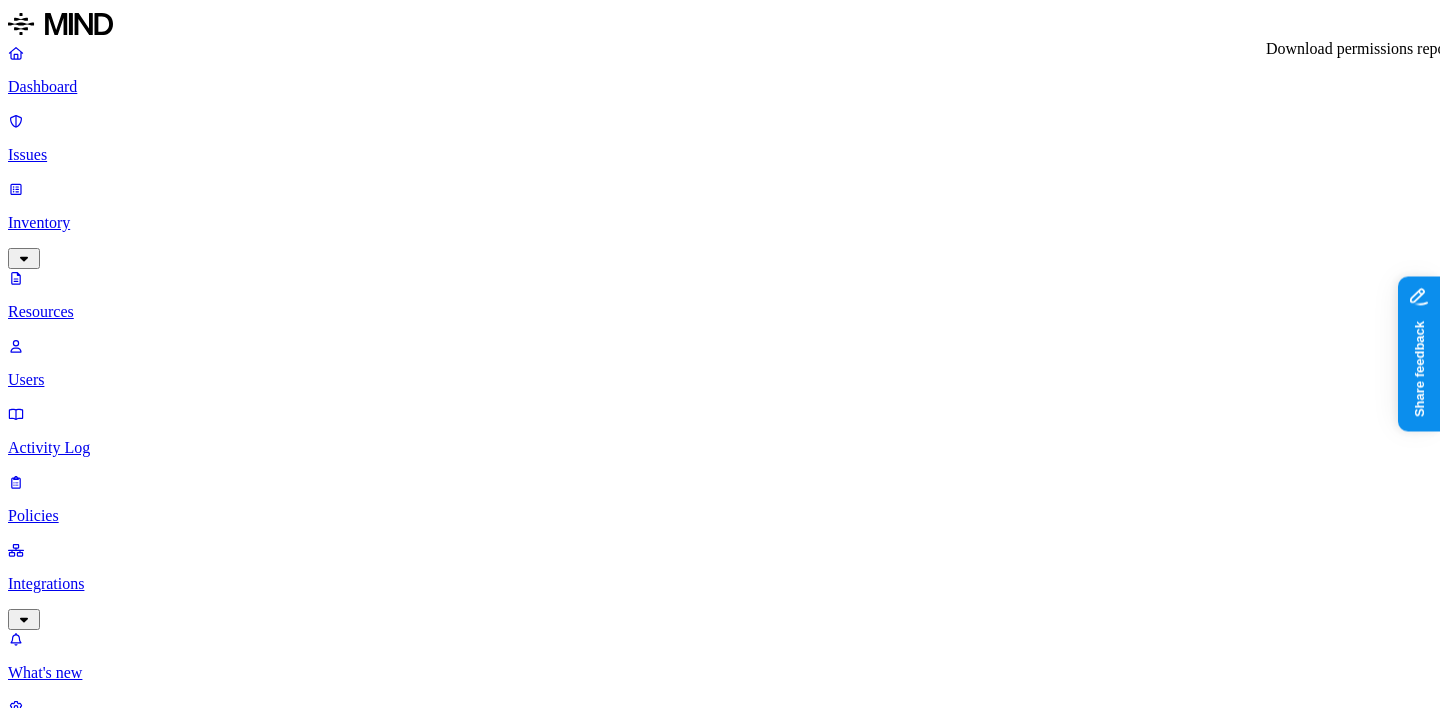 click 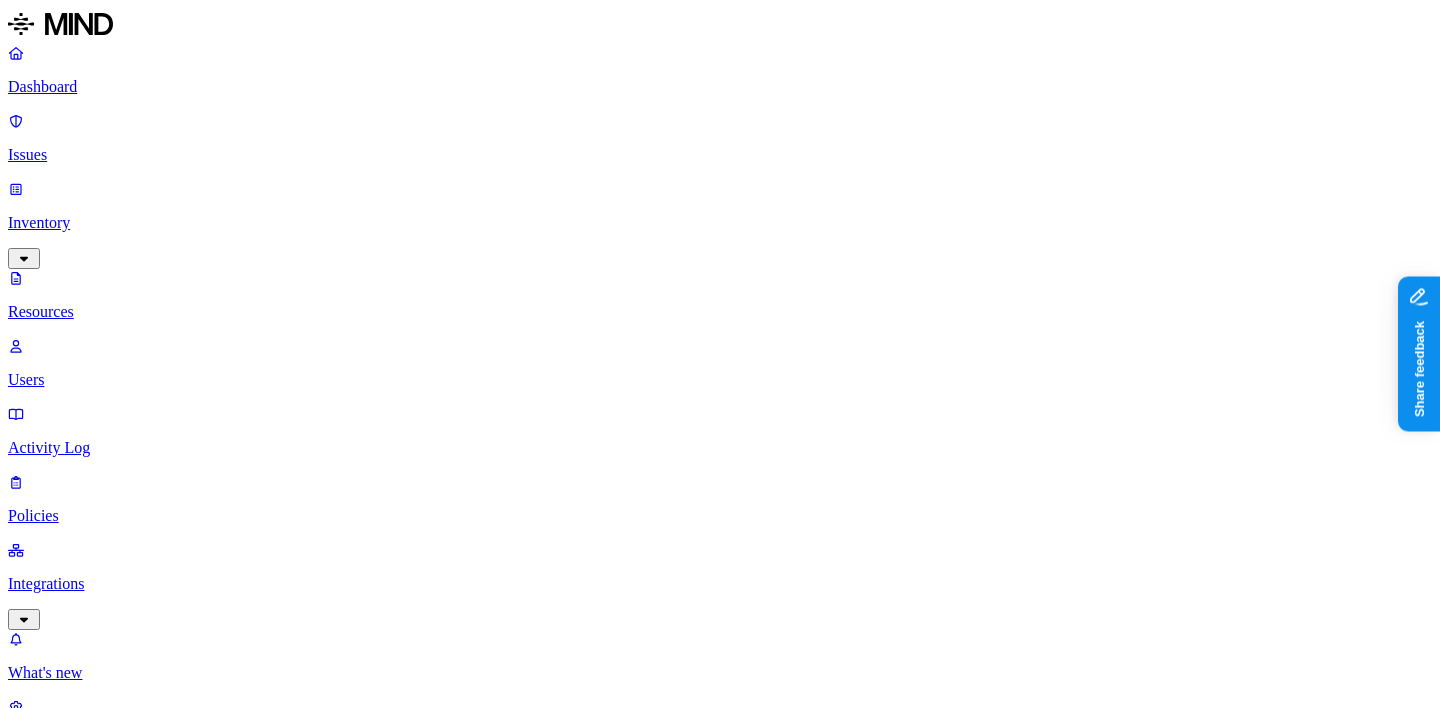 click 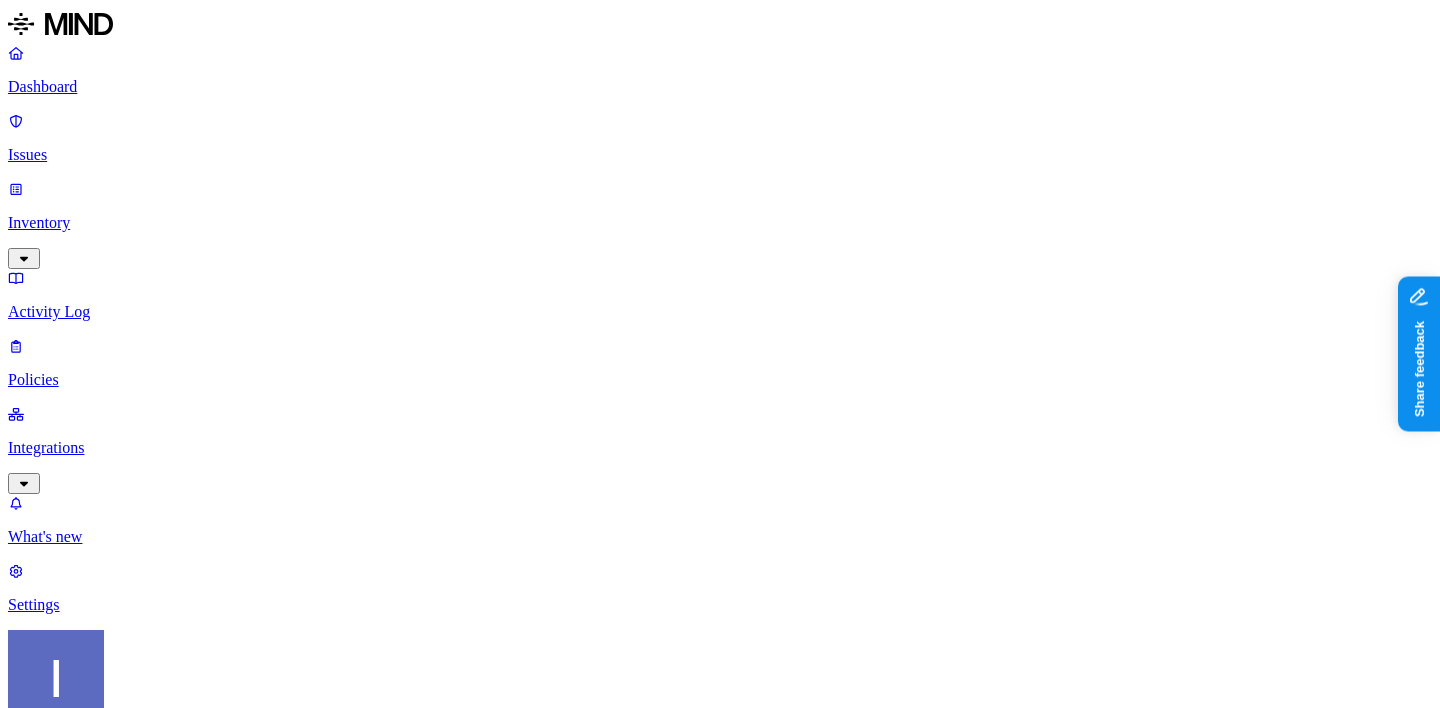 click on "Inventory" at bounding box center (720, 223) 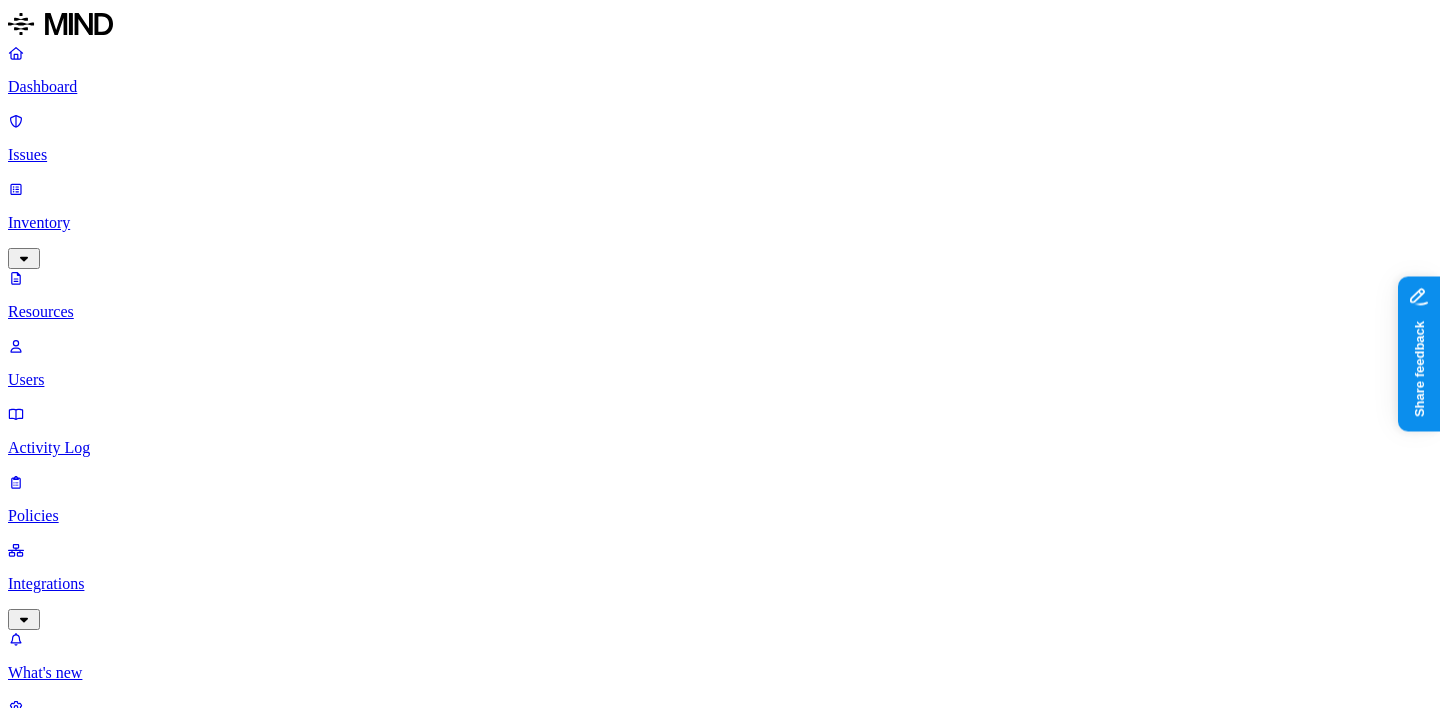 click on "–" at bounding box center [284, 1718] 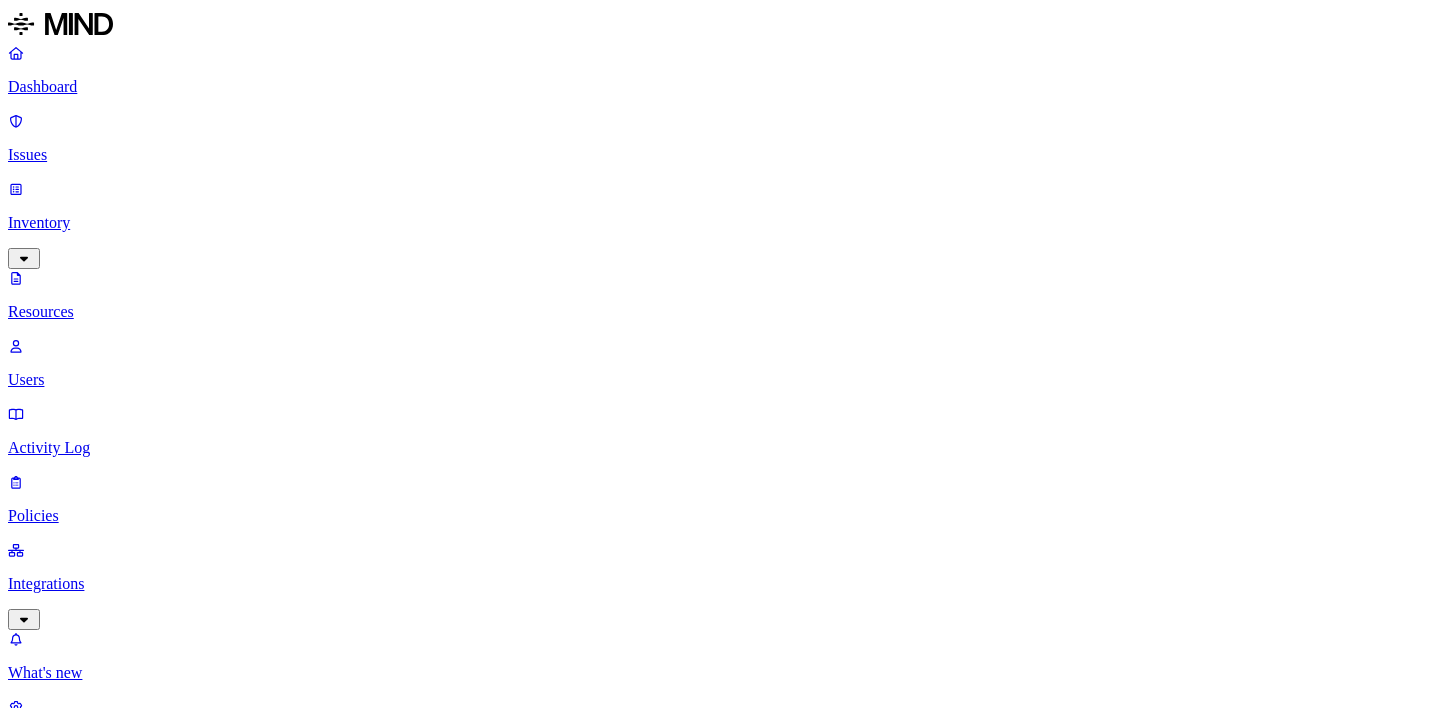 scroll, scrollTop: 0, scrollLeft: 0, axis: both 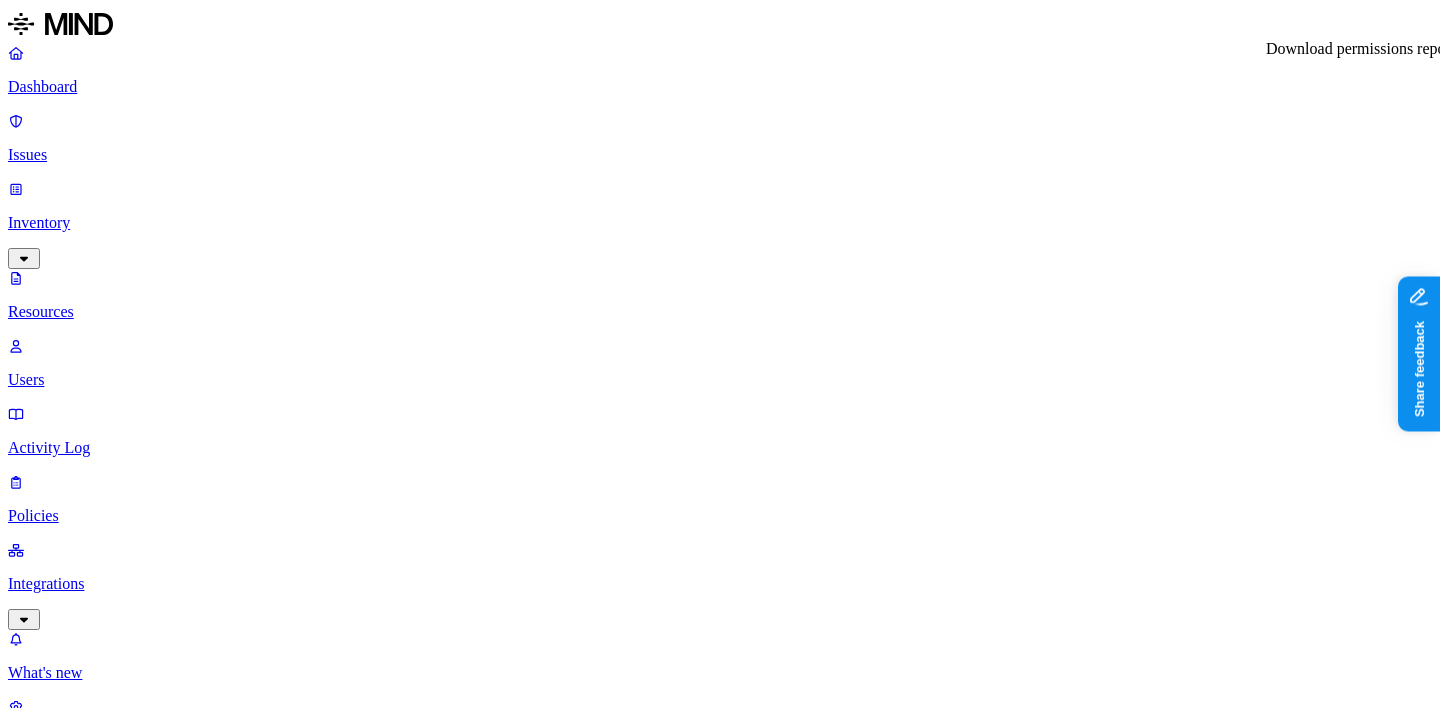 click 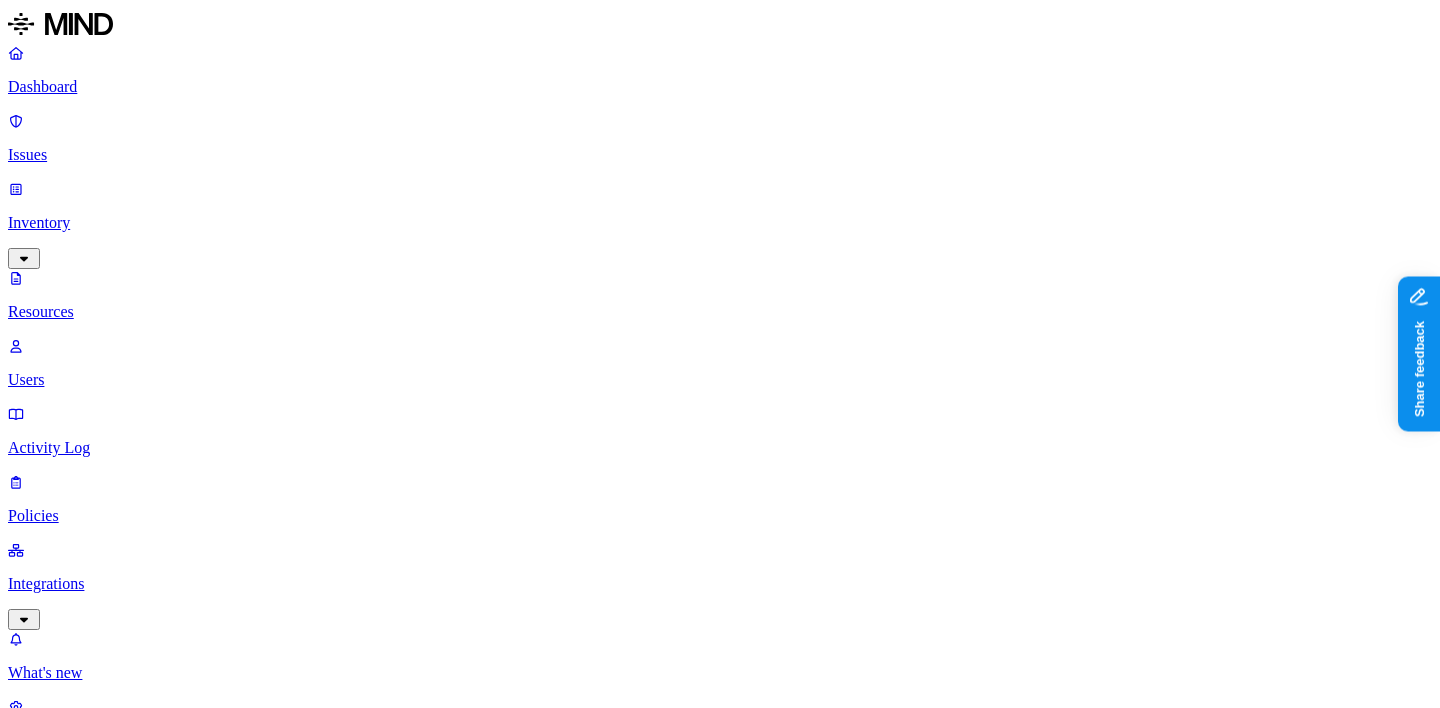 click at bounding box center (63, 3933) 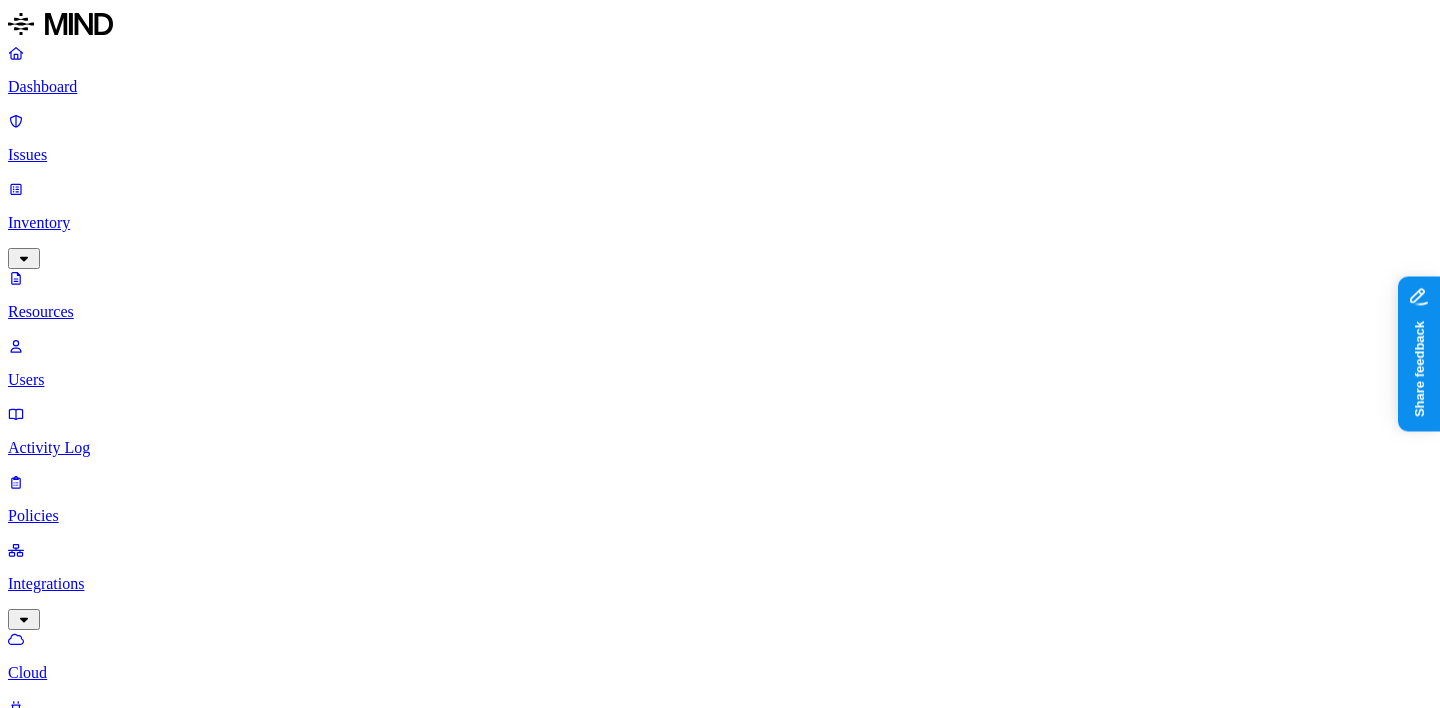 click on "Integrations" at bounding box center (720, 584) 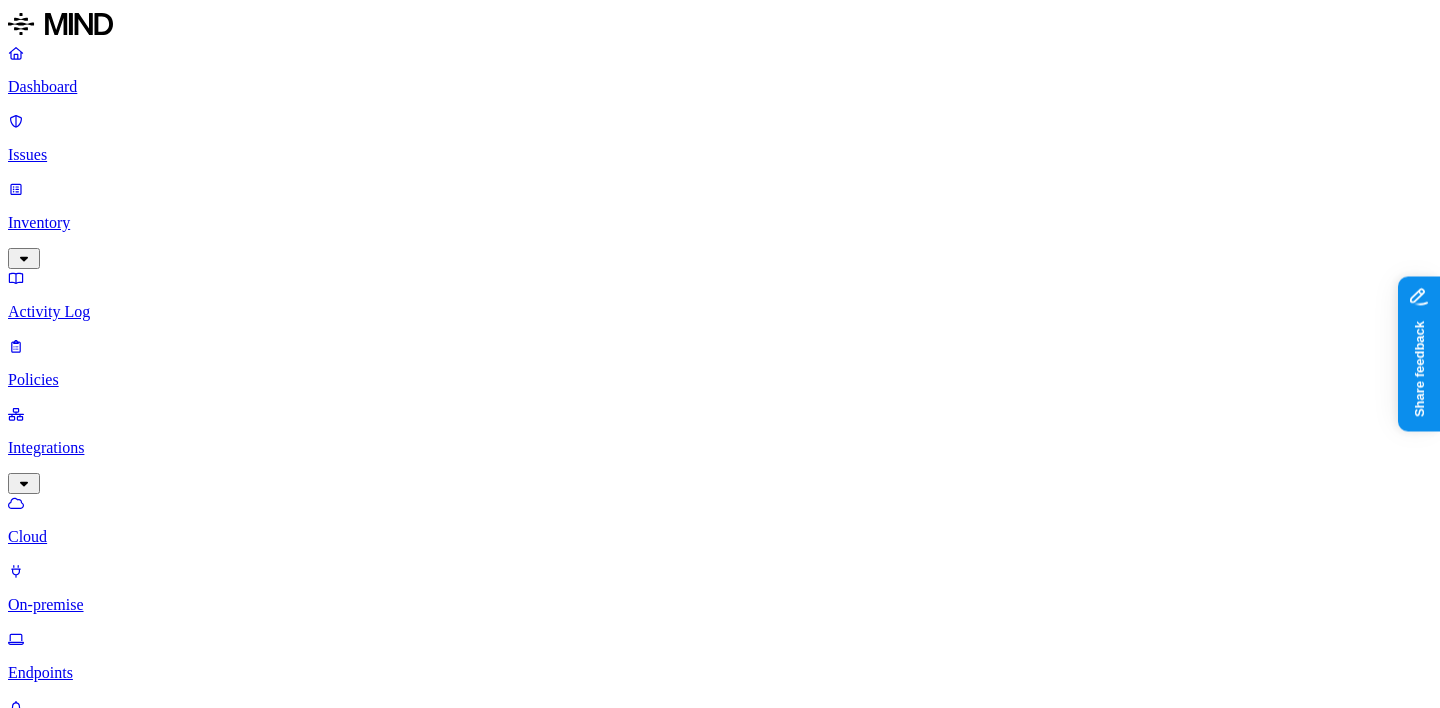 click on "Policies" at bounding box center [720, 380] 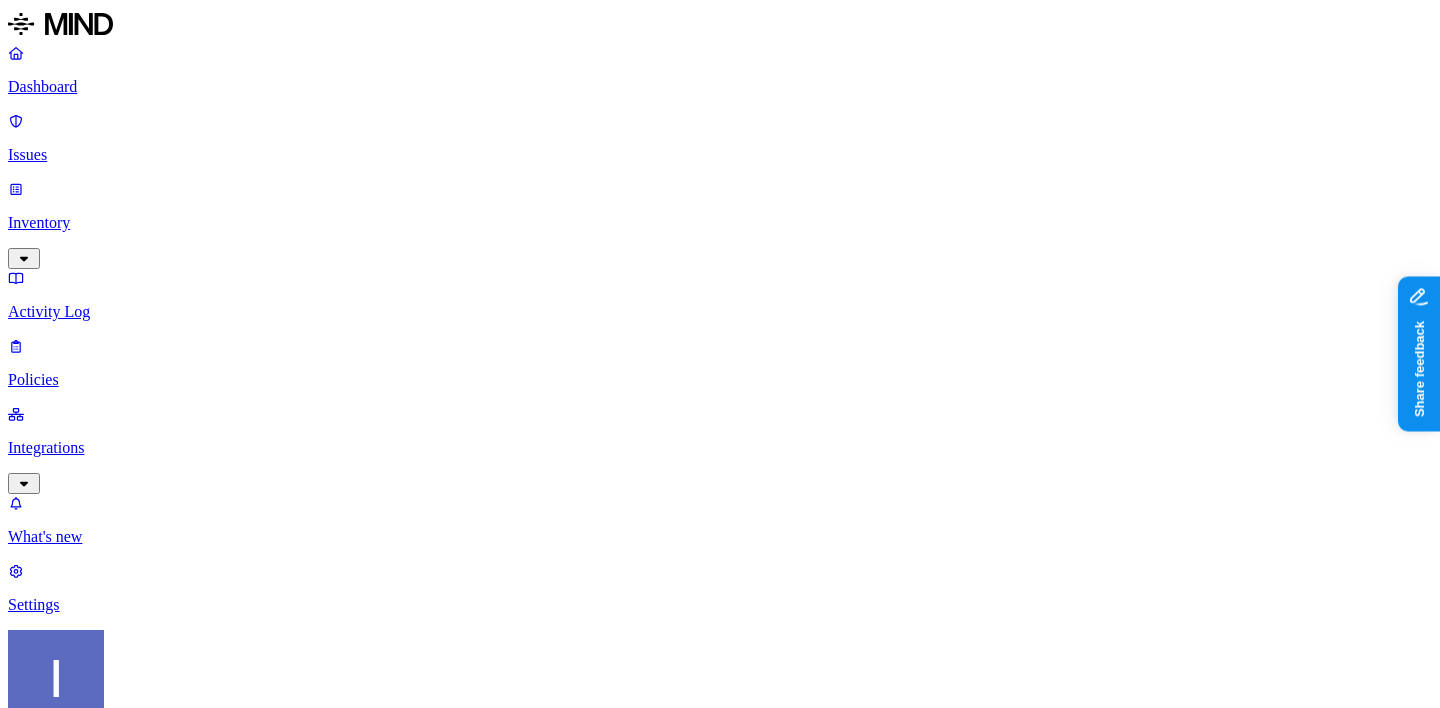click on "Create Policy" at bounding box center [63, 912] 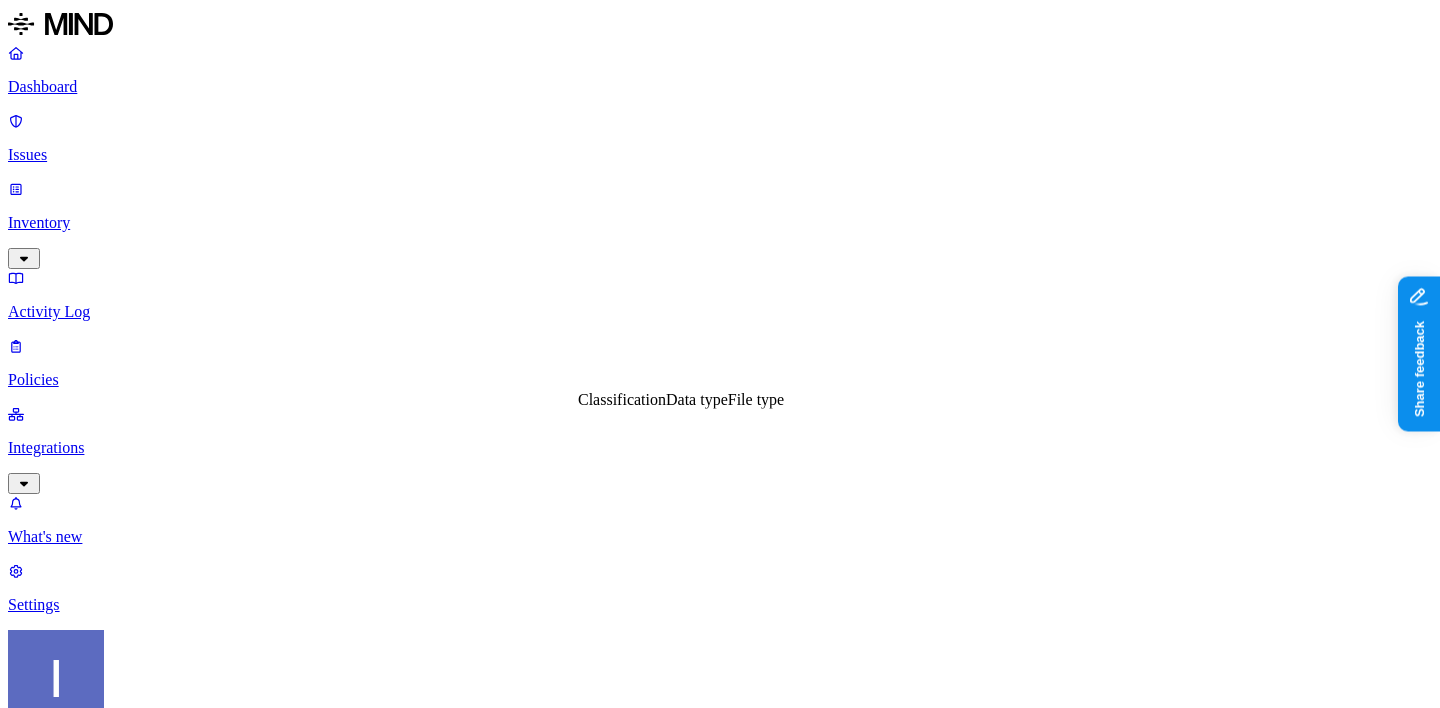 click on "New policy Policy name   Severity Select severity Low Medium High Critical   Description (Optional) Policy type Exfiltration Prevent sensitive data uploads Endpoint Exposure Detect sensitive data exposure Cloud Condition Define the data attributes, access levels, and data source locations that should trigger this exposure policy.  Note: A condition that matches any data with any access level is not valid, as it is too broad. For more details on condition guidelines, please refer to the   documentation DATA Any ACCESS Any LOCATION Any Notifications Method None None Automate remediation When issue is detected No action  No action  /Engage assignee Cancel Create" at bounding box center (720, 1383) 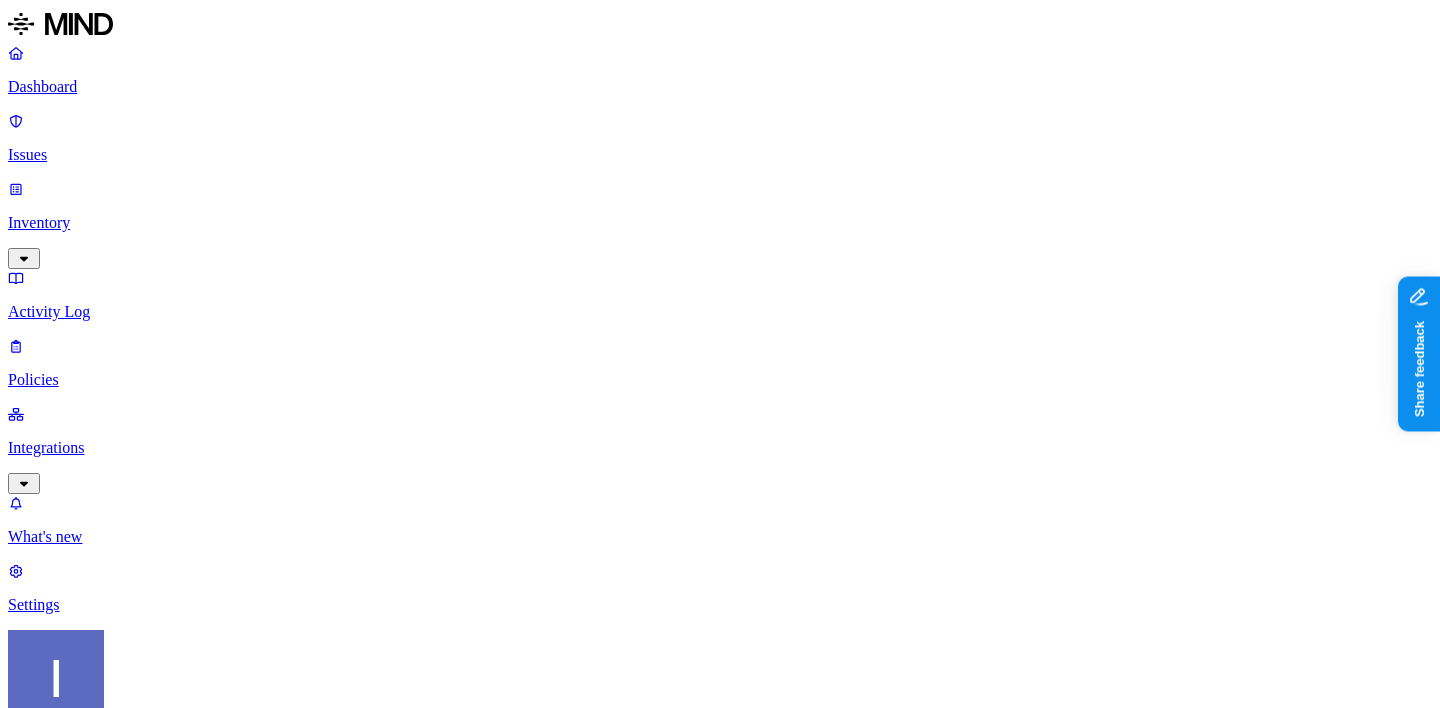 scroll, scrollTop: 0, scrollLeft: 0, axis: both 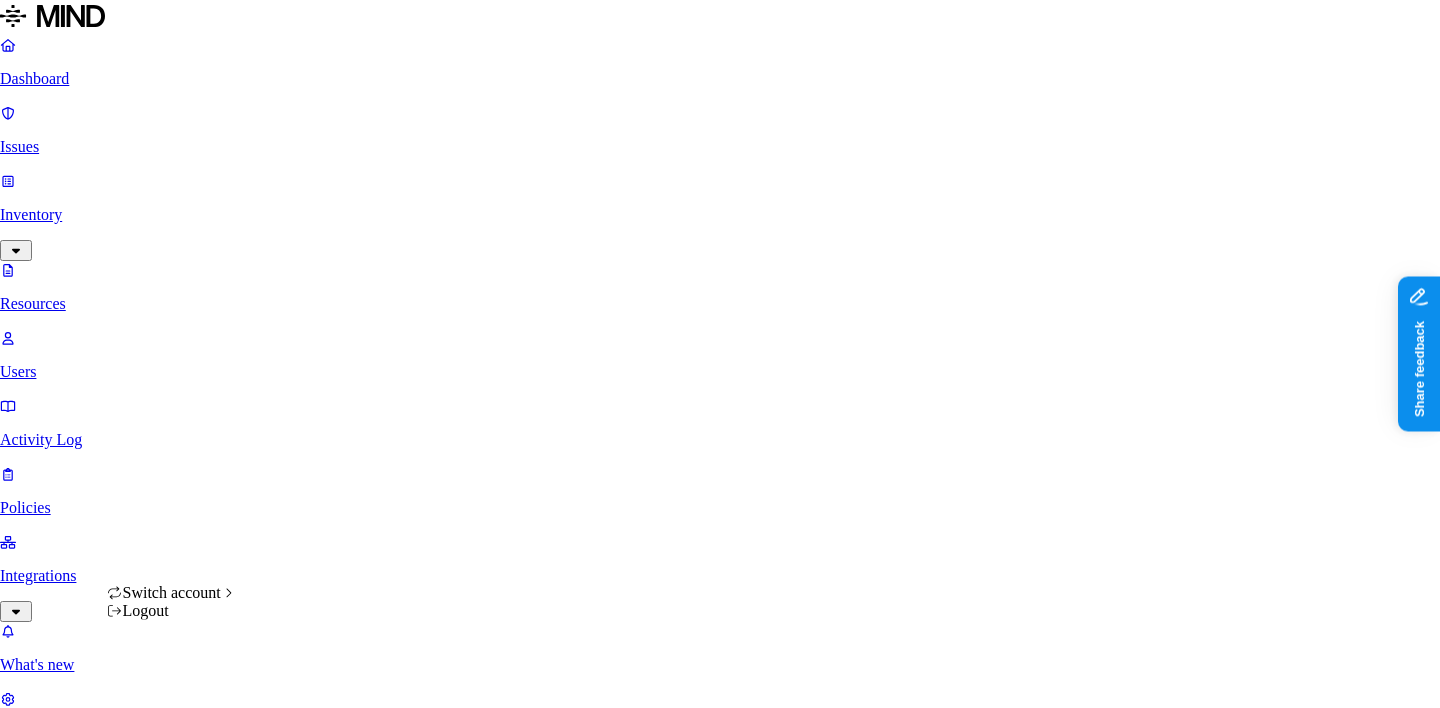 click on "Dashboard Issues Inventory Resources Users Activity Log Policies Integrations What's new 1 Settings Itai Schwartz APTIM Resources Kind File type Classification Category Data types Access Last access Drive name Encrypted 10,000+ Resources Kind Resource Classification Category Access Last access time Full path 2020-08-27-Orbex-WTI Crude Oil Pulls Back From 5-Month Highs-89605883.pdf – – Internal 6 – Durrett, Jill/15.0_Research Deliverables/2020/ELT Strat Meeting 202009/Reports 2020-08-27-Consensus Economics-Energy  Metals Consensus Forecasts - August Survey of Profe...-89606230.pdf – – Internal 6 – Durrett, Jill/15.0_Research Deliverables/2020/ELT Strat Meeting 202009/Reports RE New Aptim Pipe-Mech QC Qualification Approval - Zac Hall.msg – – – Jul 10, 2025, 05:37 PM Hollett, Marcus/Desktop/Projects/QC Personnel/Zac Hall/2025 Screenshot 2025-07-10 093727.png – – – Jul 10, 2025, 05:37 PM Culpepper, Anna L./Pictures/Screenshots – – – Jul 10, 2025, 05:37 PM – – – –" at bounding box center [720, 3896] 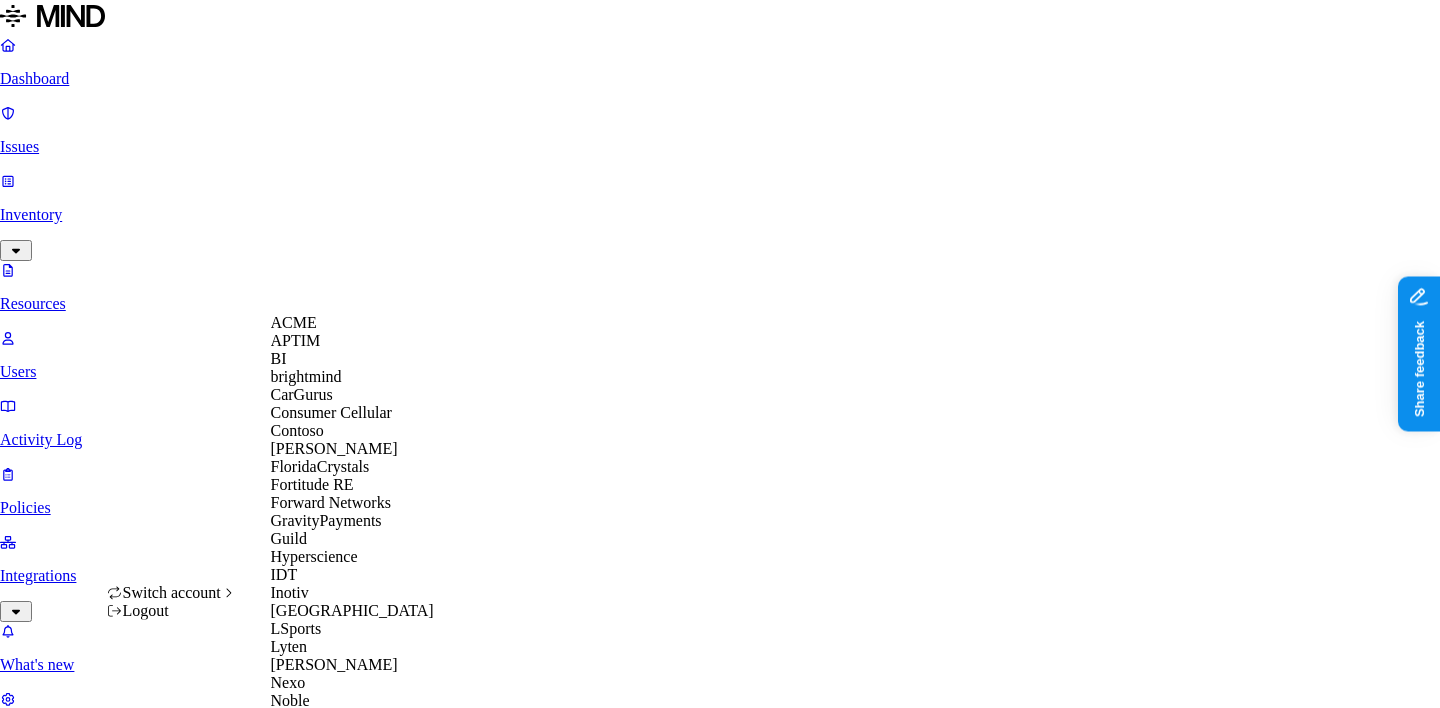 scroll, scrollTop: 920, scrollLeft: 0, axis: vertical 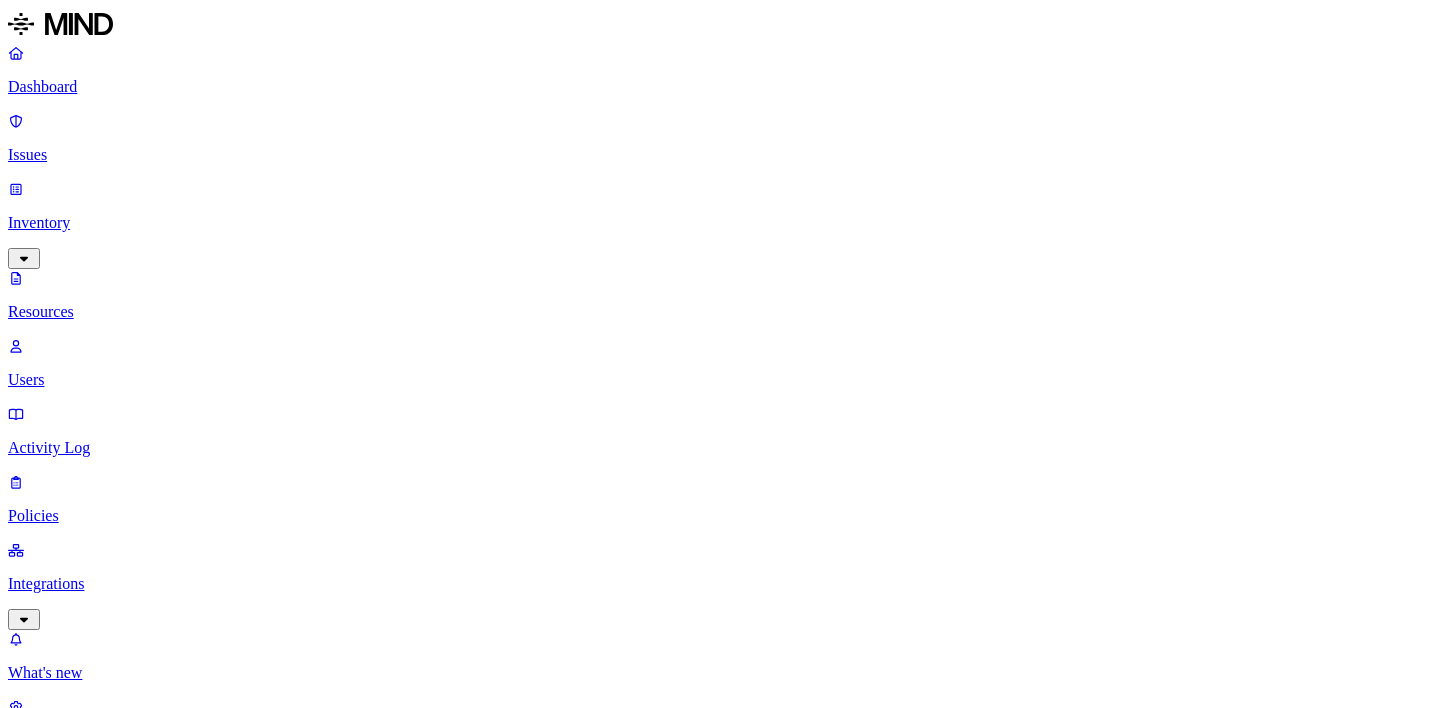 click on "Policies" at bounding box center [720, 516] 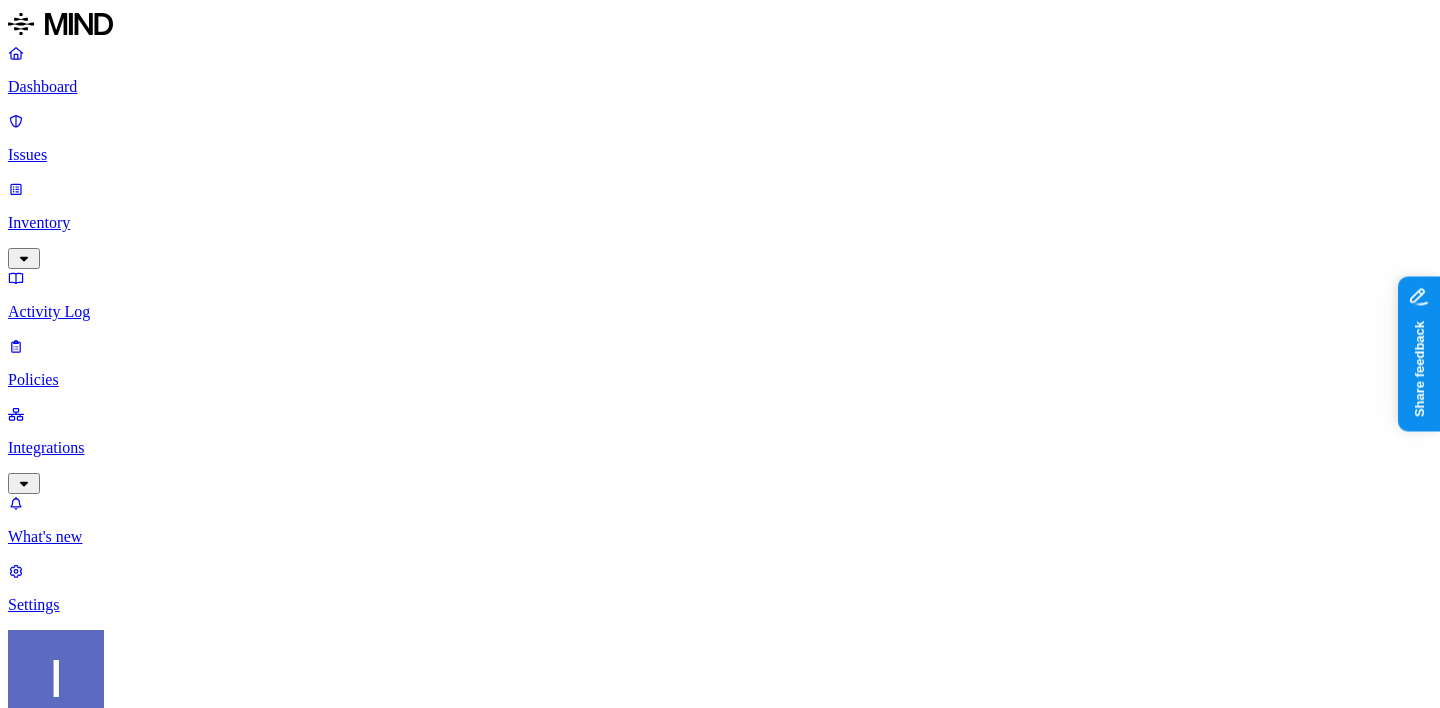 scroll, scrollTop: 0, scrollLeft: 0, axis: both 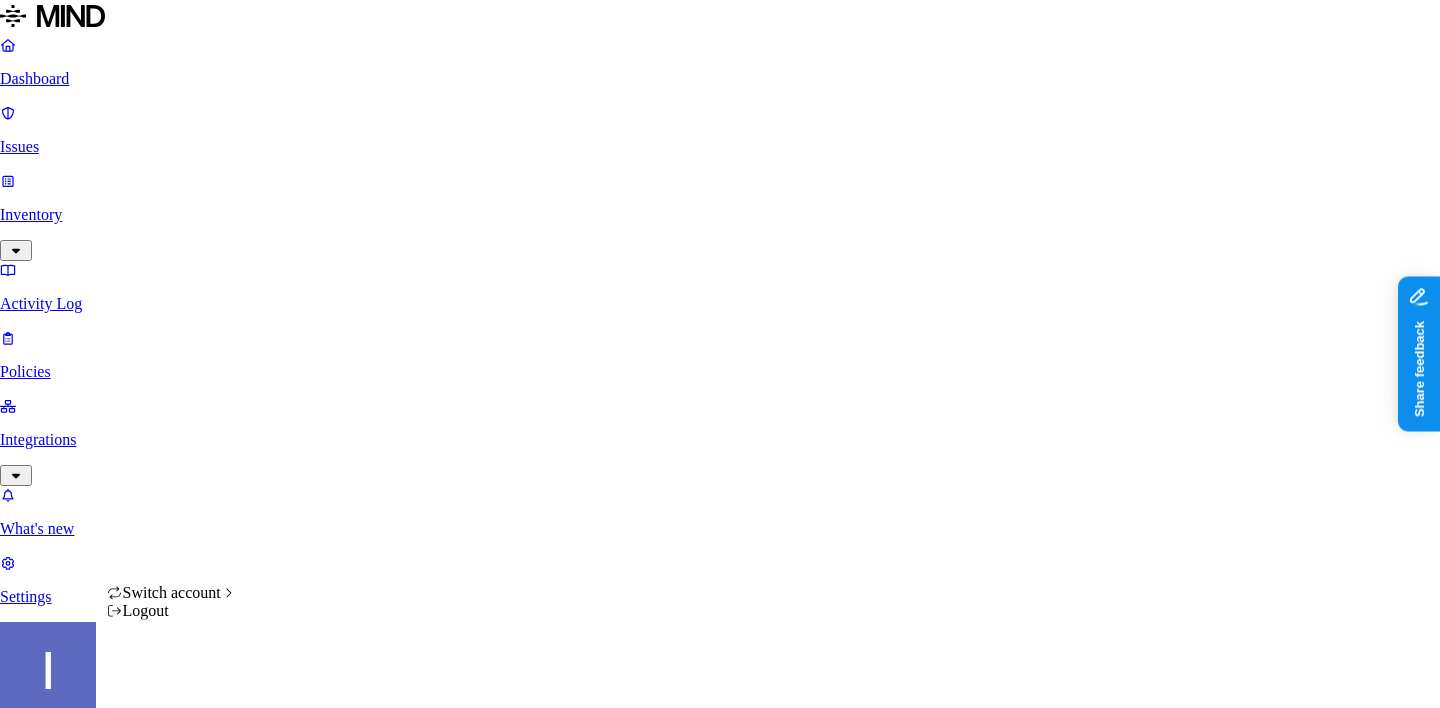 click on "Dashboard Issues Inventory Activity Log Policies Integrations What's new 1 Settings [PERSON_NAME] Spirent Issues: SPC - Block non-corporate domains with Override Severity   High Risk category Exfiltration – Status :  Open ,  In Progress Discovered Severity Action taken Assignee 45 Issues File Classification Sensitive records Destination User Endpoint Discovered Assignee Status Action taken – – – [DOMAIN_NAME] [PERSON_NAME] (contractor) ban-8c8lbv3 [DATE] [PERSON_NAME][EMAIL_ADDRESS][DOMAIN_NAME] Open Overridden – Other TestCenter materials 1 [DOMAIN_NAME] [PERSON_NAME] hlm-g30x944 [DATE] [PERSON_NAME][EMAIL_ADDRESS][PERSON_NAME][DOMAIN_NAME] Open Overridden – – – [DOMAIN_NAME] – plncgfkvg6fyt [DATE] – Open Overridden – – – [DOMAIN_NAME] [PERSON_NAME] pln-6tyhdl3 [DATE] [PERSON_NAME][EMAIL_ADDRESS][PERSON_NAME][DOMAIN_NAME] Open Overridden – – – [DOMAIN_NAME] – banc02fx2taq6l5 [DATE] – Open Overridden – – – [DOMAIN_NAME] – banc02fx2taq6l5 [DATE] – Open Overridden – – – [DOMAIN_NAME] – plncgfkvg6fyt [DATE] – Open – –" at bounding box center [720, 1345] 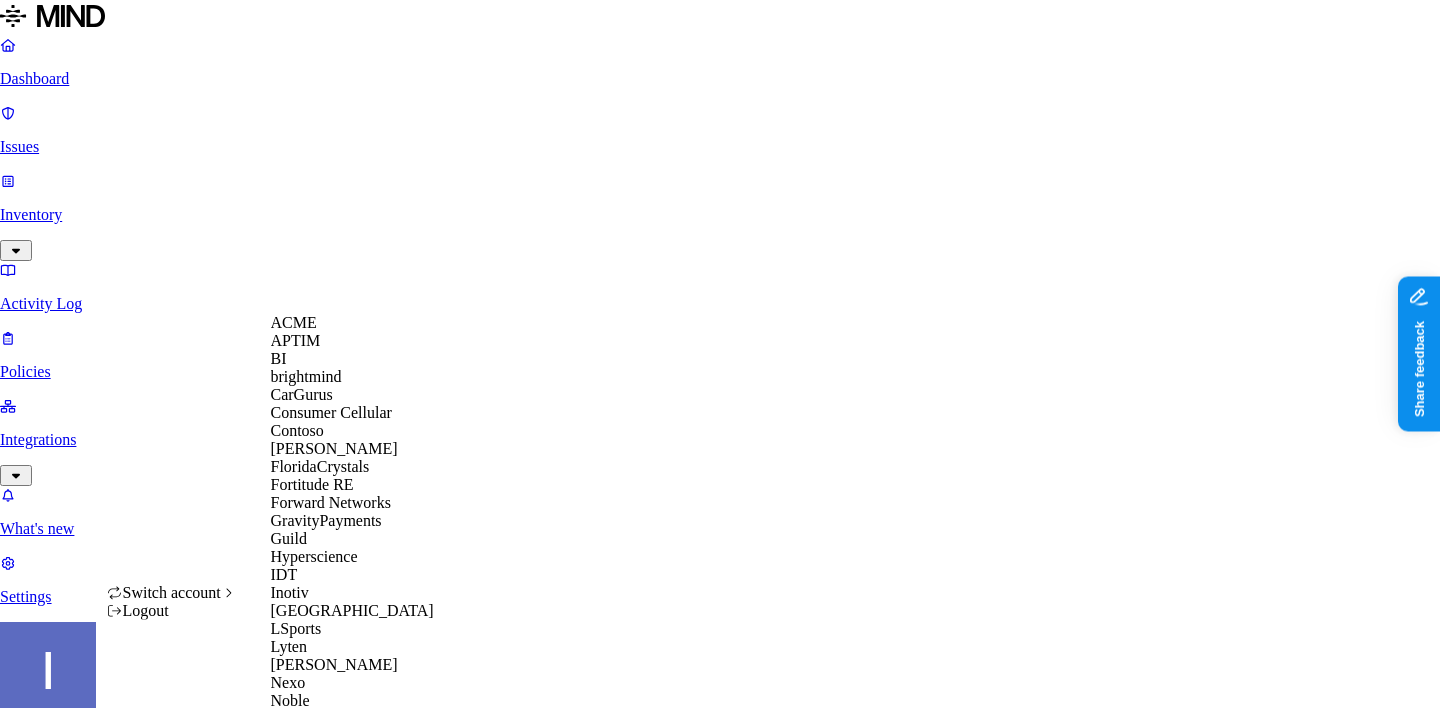 scroll, scrollTop: 254, scrollLeft: 0, axis: vertical 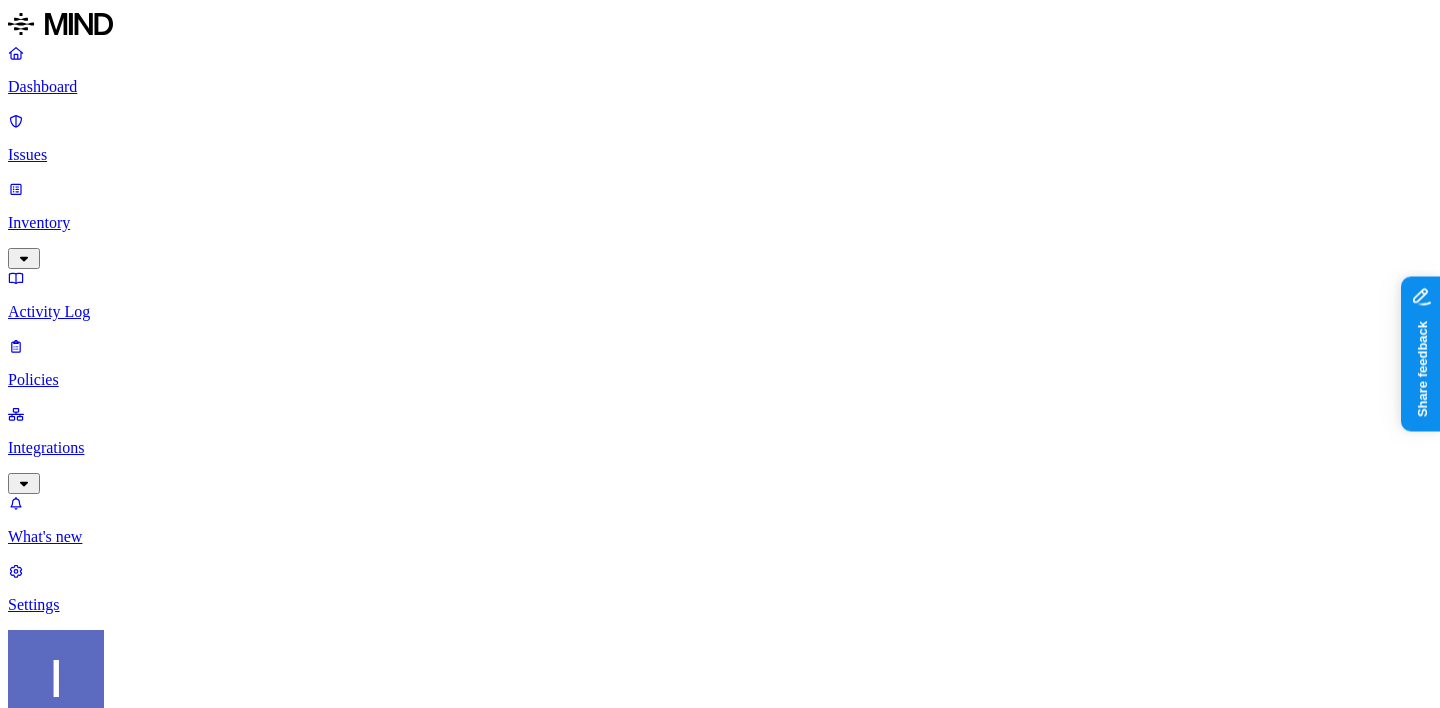 click on "Issues" at bounding box center [720, 138] 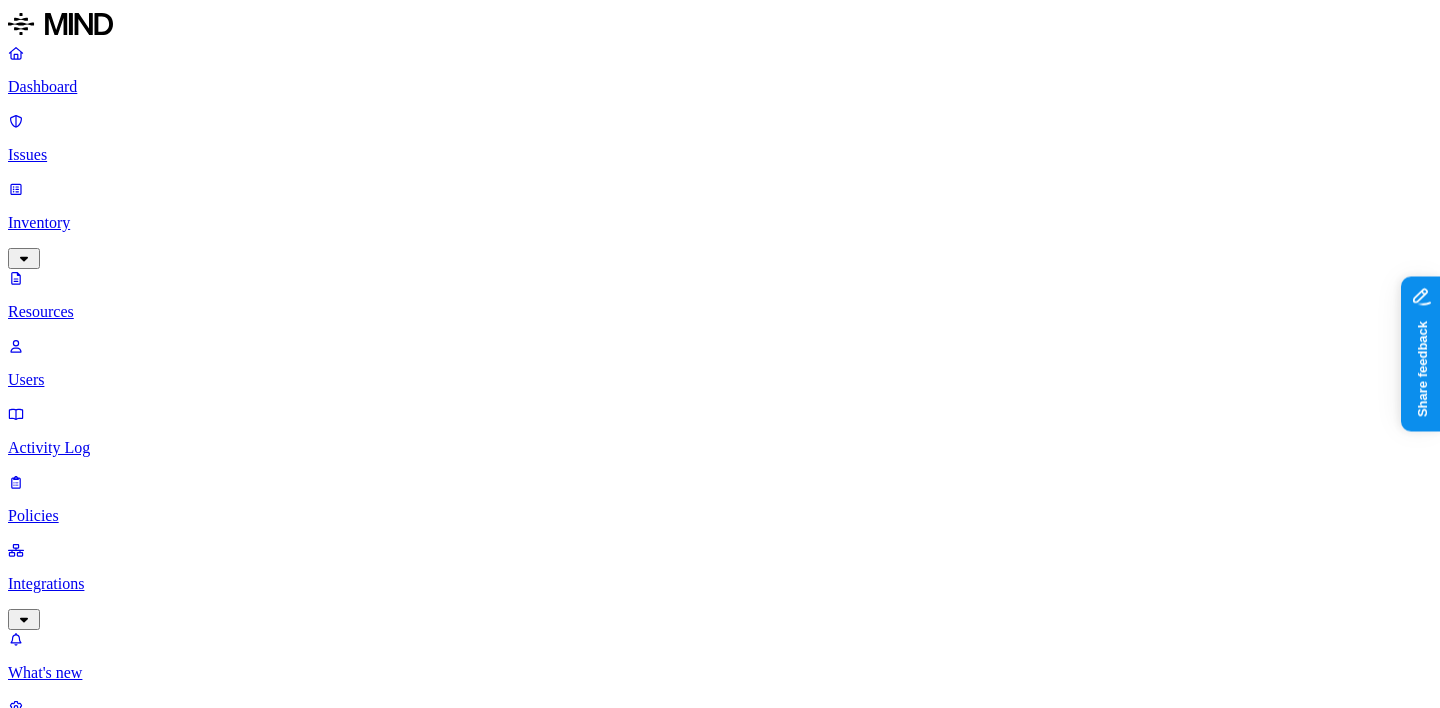 click 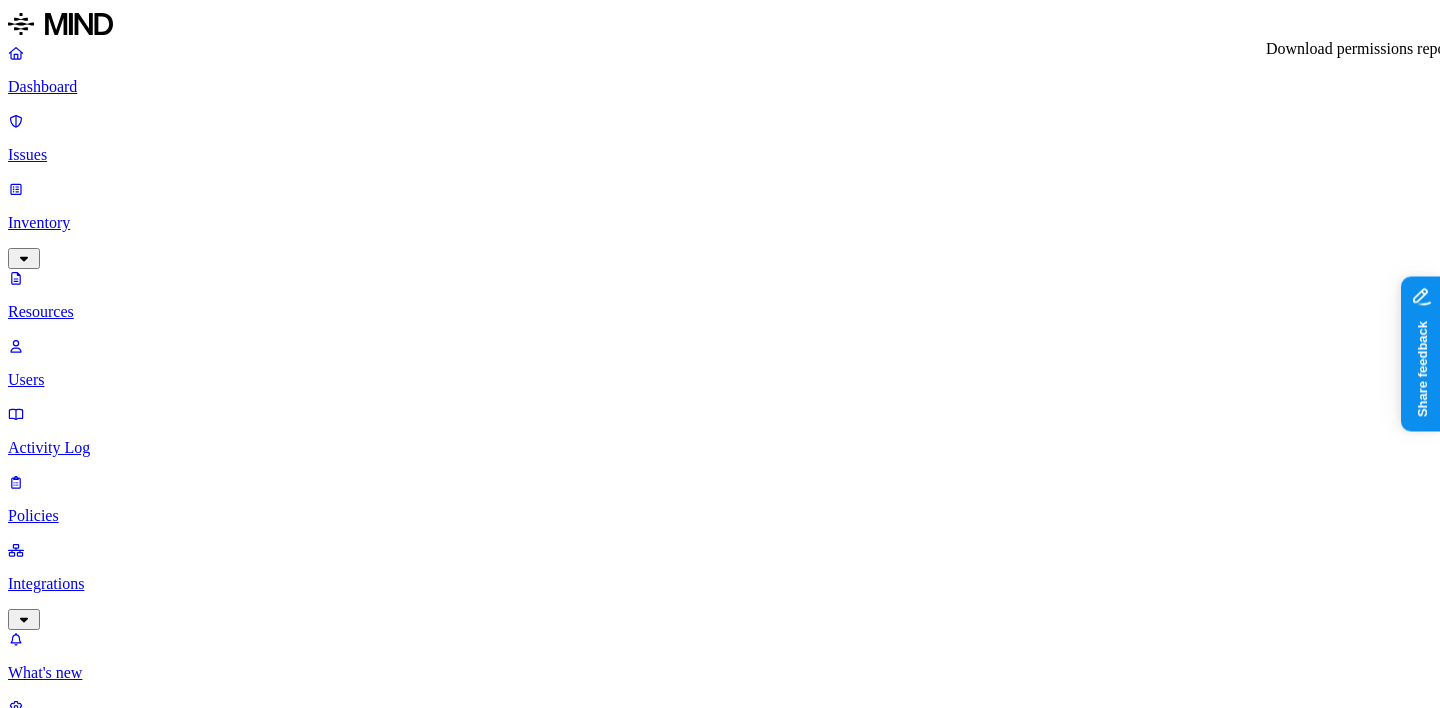 type 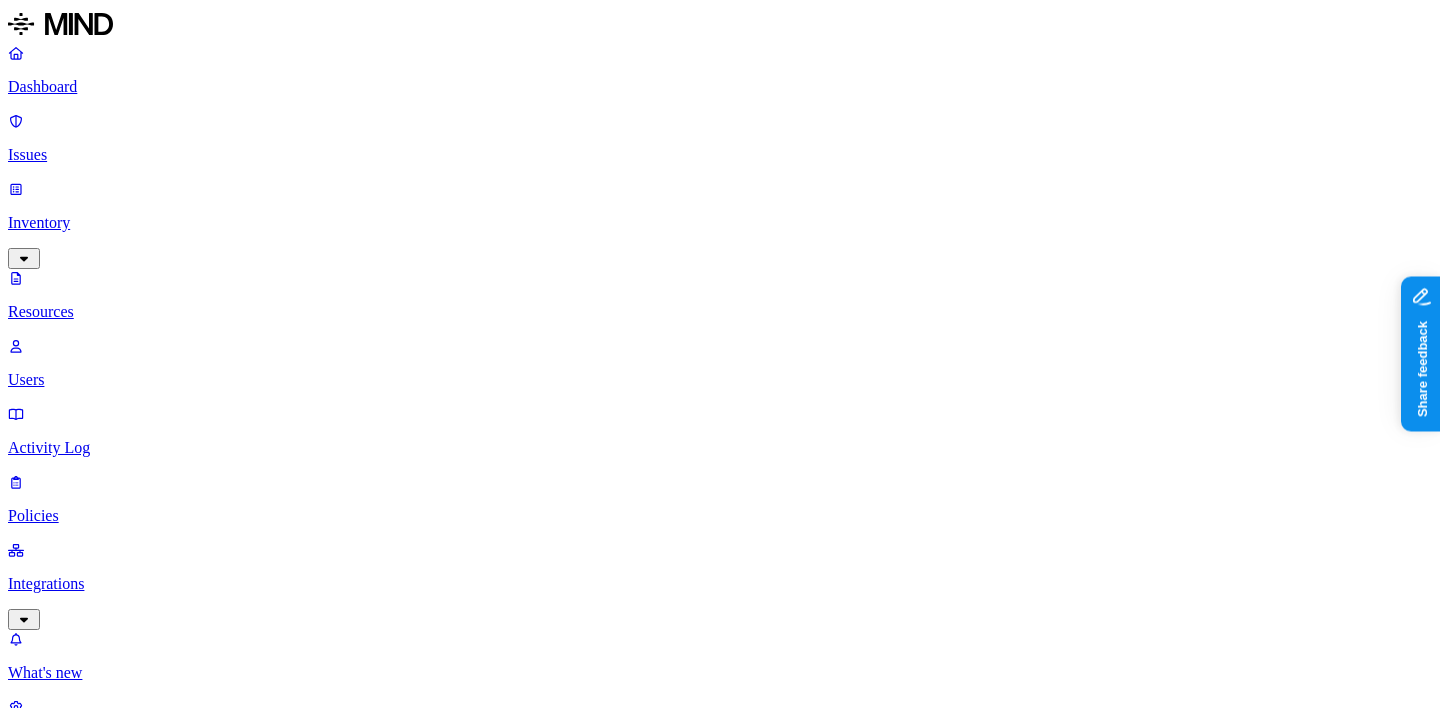 scroll, scrollTop: 0, scrollLeft: 0, axis: both 